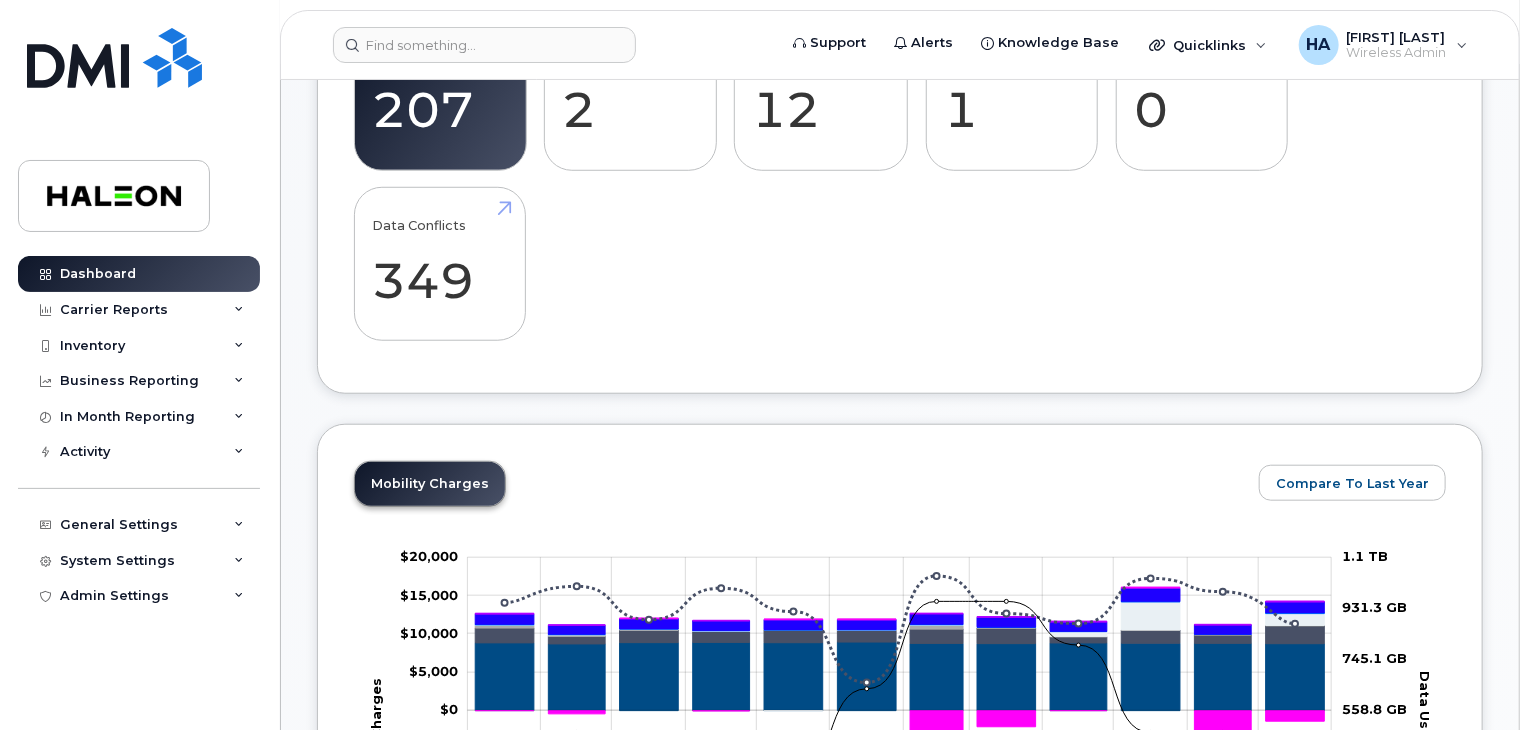 scroll, scrollTop: 600, scrollLeft: 0, axis: vertical 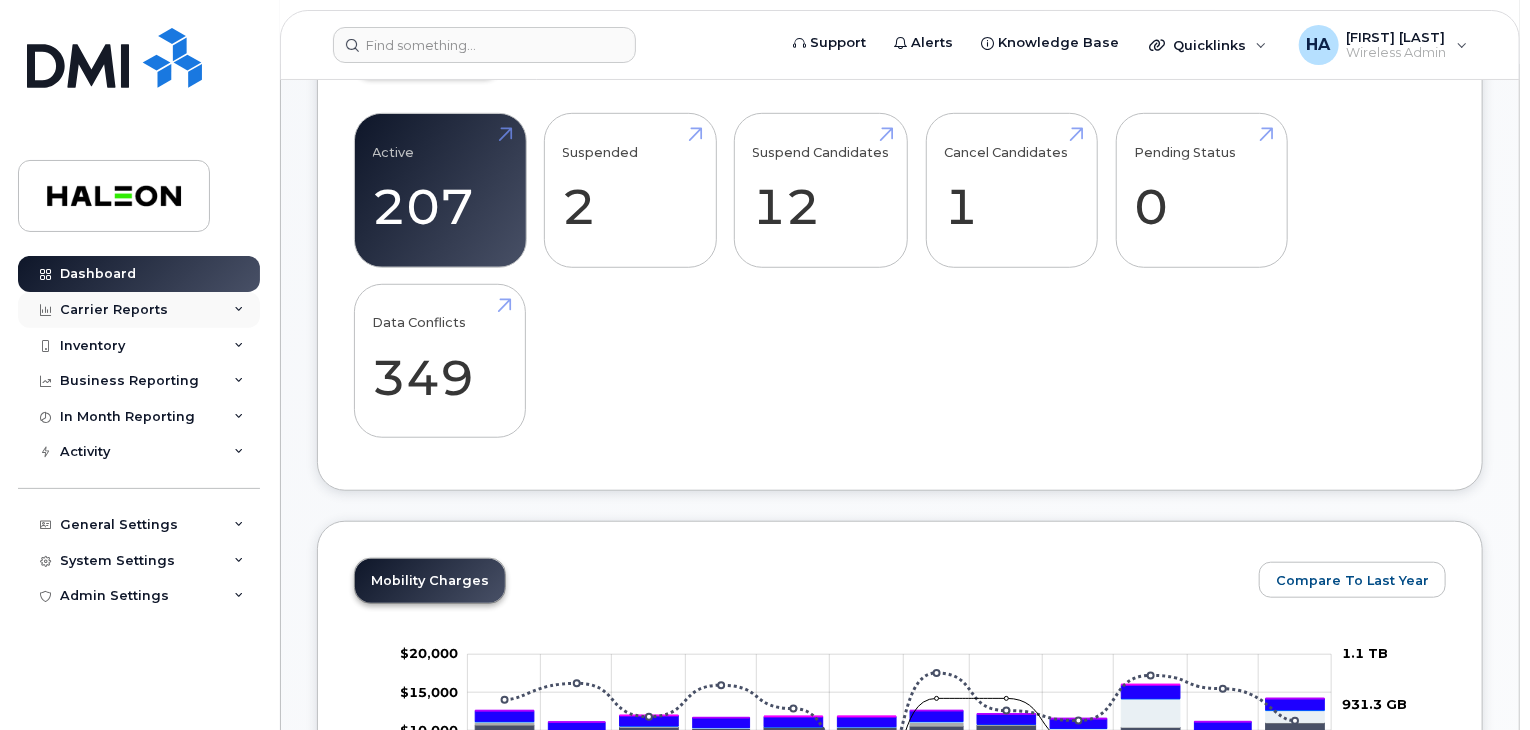click on "Carrier Reports" at bounding box center [114, 310] 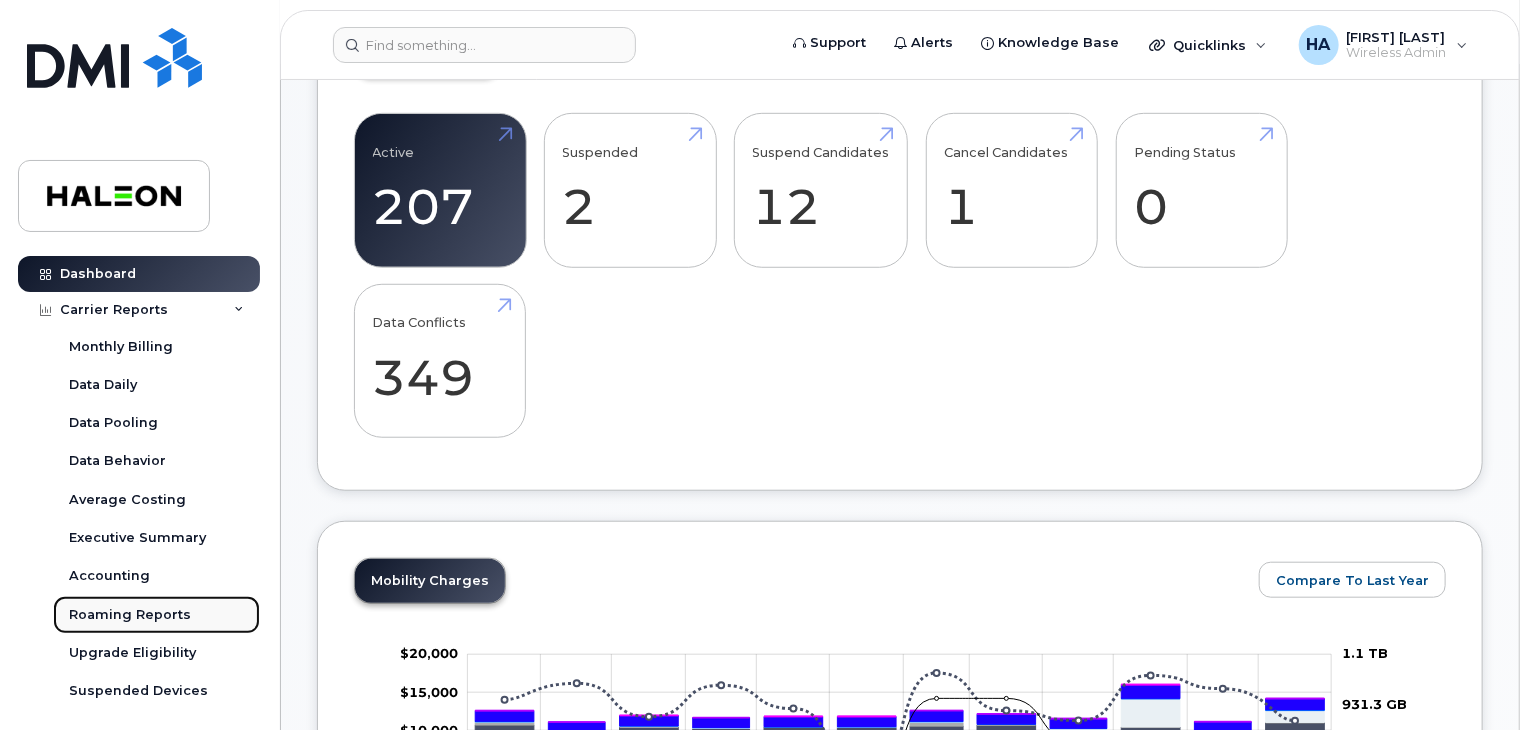 click on "Roaming Reports" at bounding box center (130, 615) 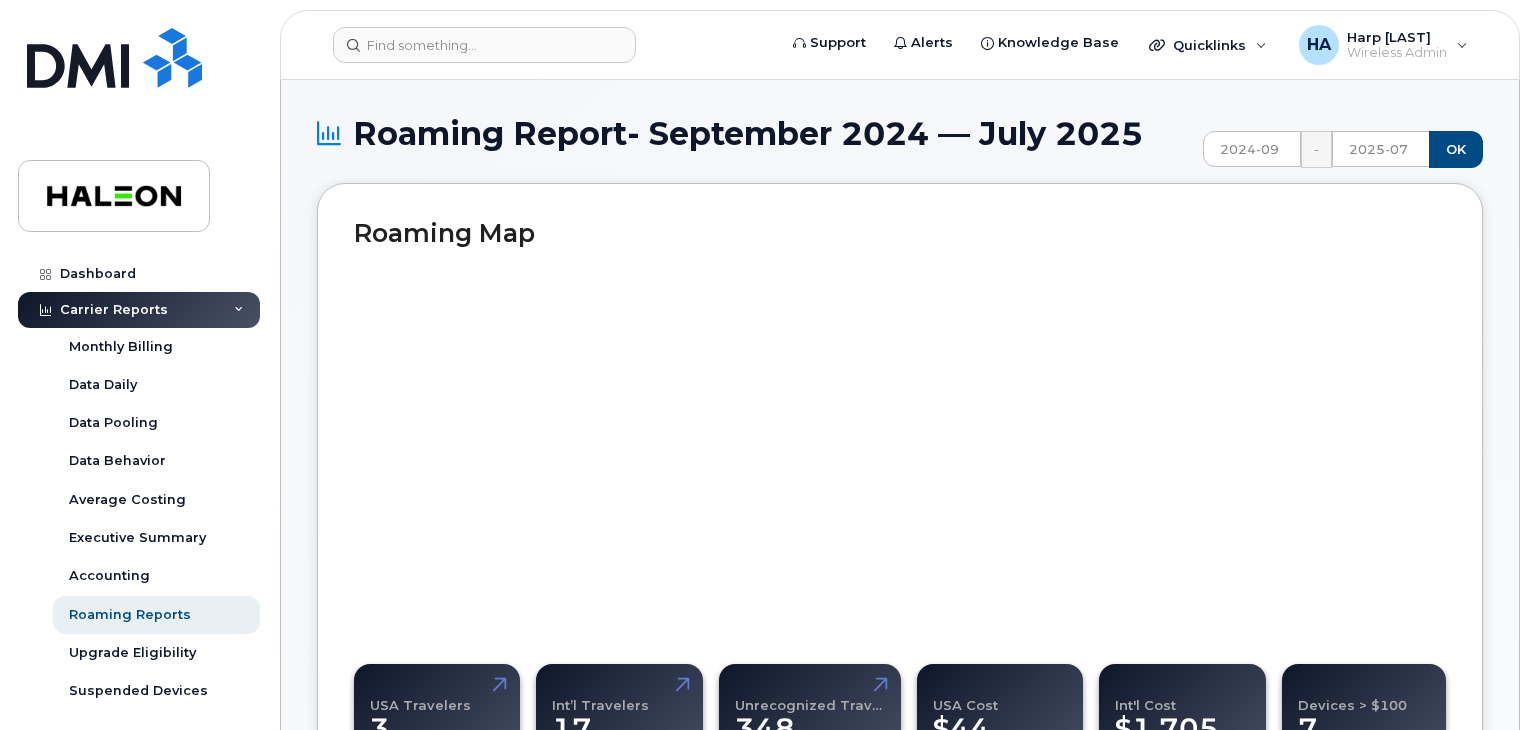 scroll, scrollTop: 0, scrollLeft: 0, axis: both 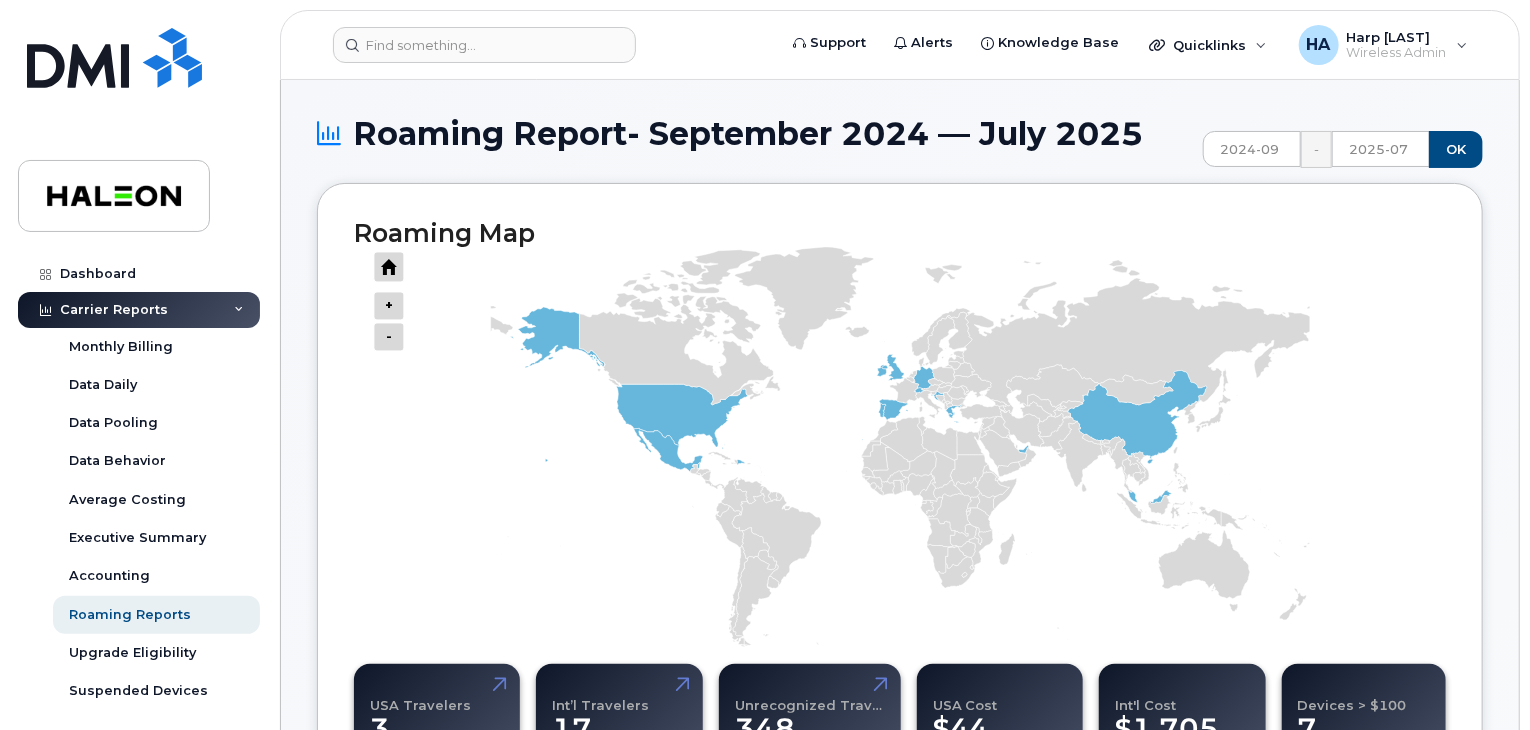 click on "-" at bounding box center [1316, 149] 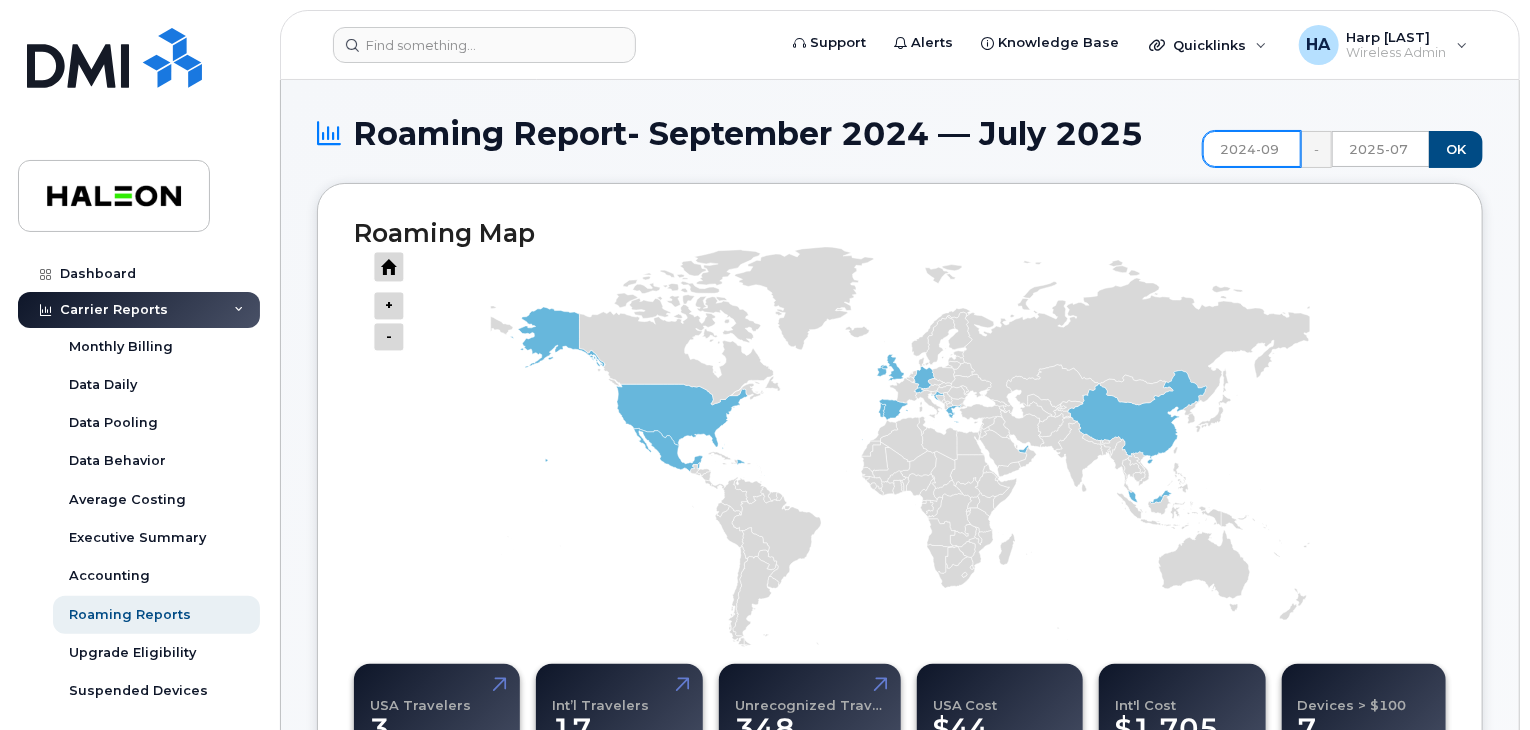 click on "2024-09" at bounding box center [1252, 149] 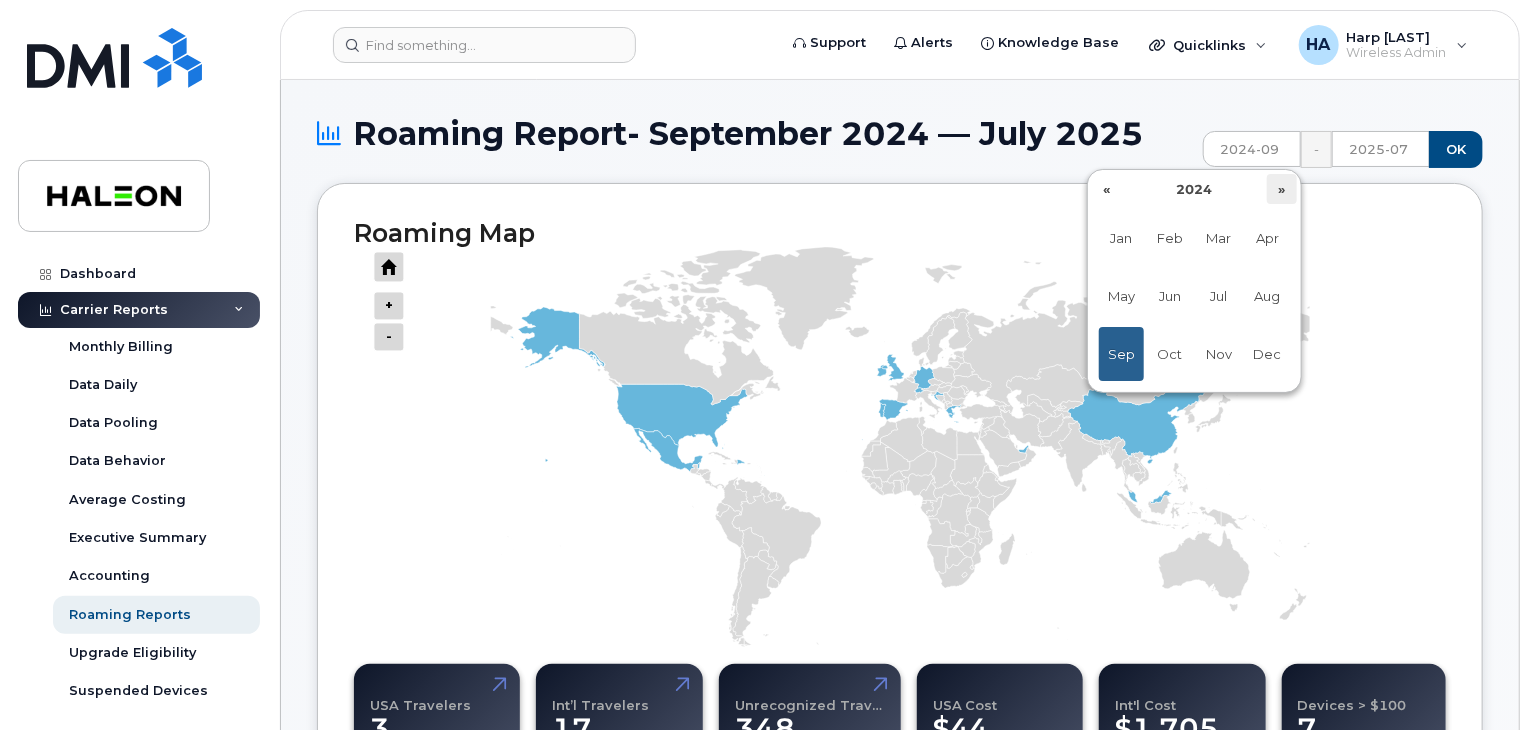 click on "»" at bounding box center (1282, 189) 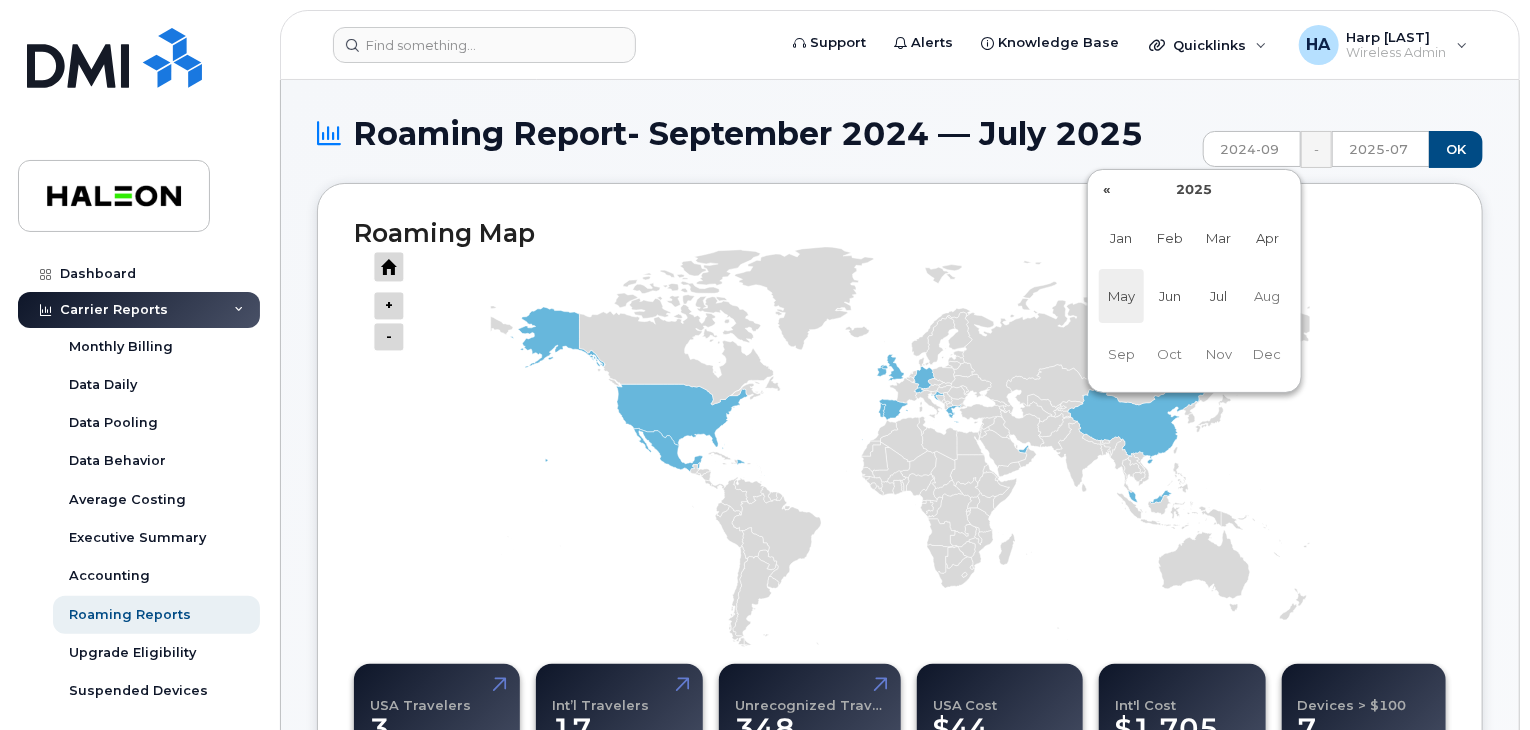click on "May" at bounding box center [1121, 296] 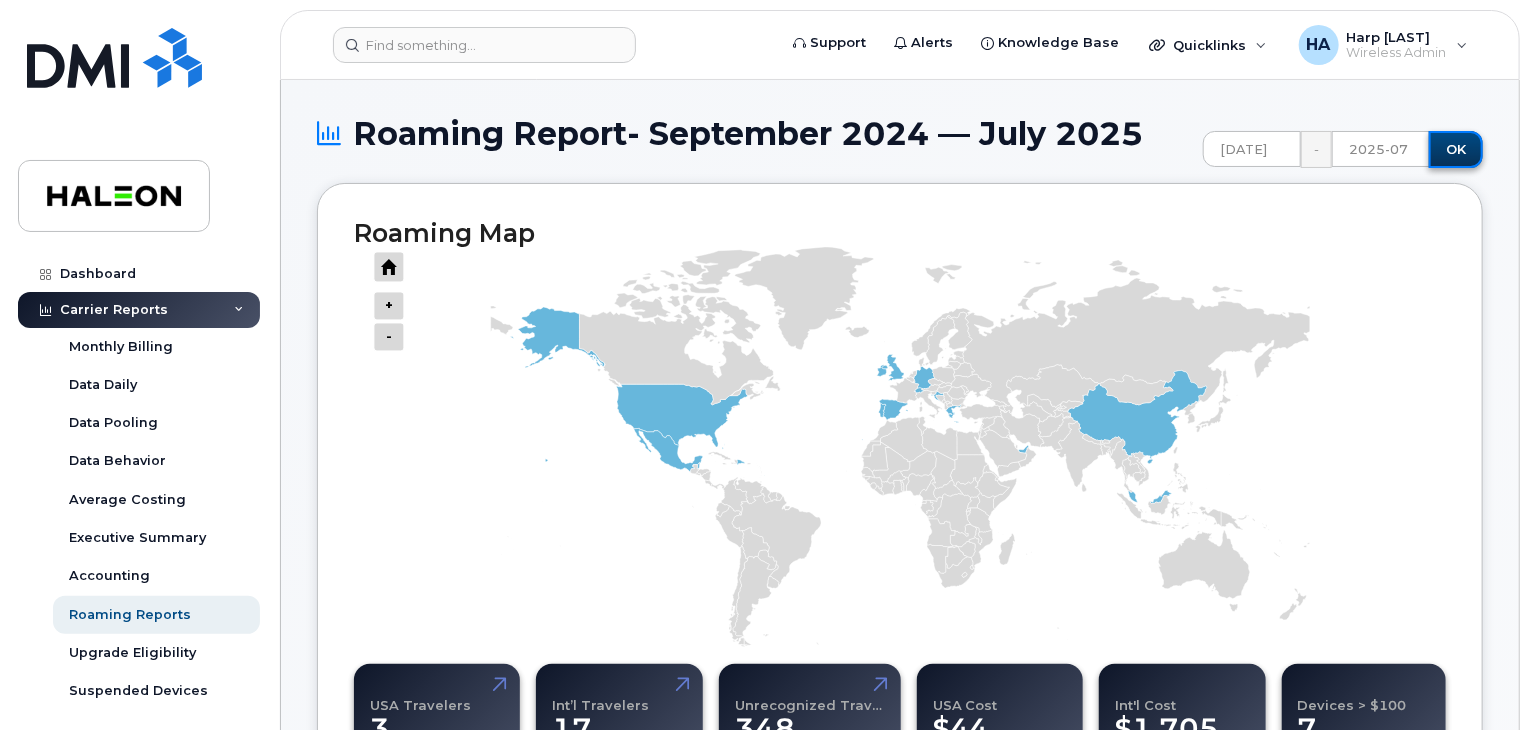 click on "OK" at bounding box center (1456, 149) 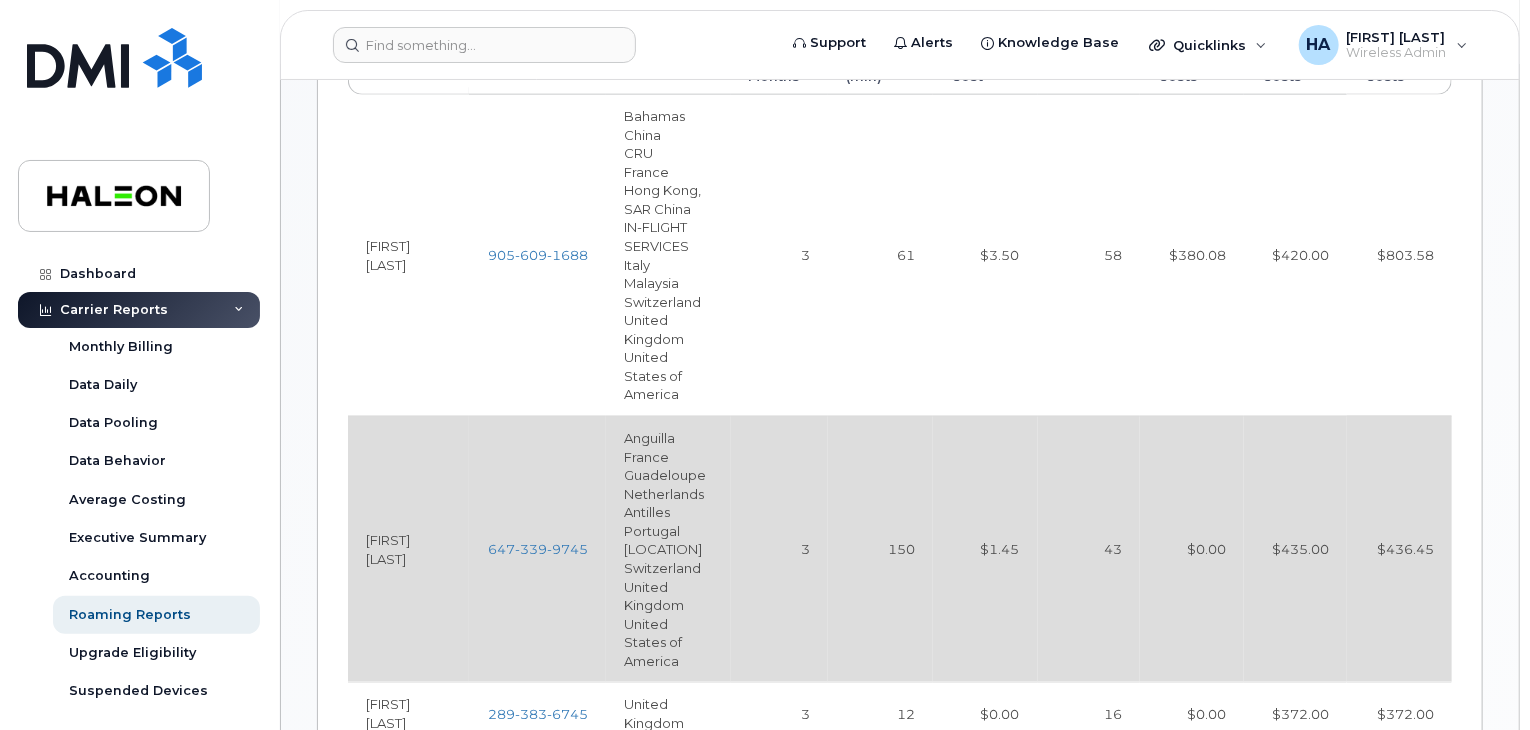 scroll, scrollTop: 900, scrollLeft: 0, axis: vertical 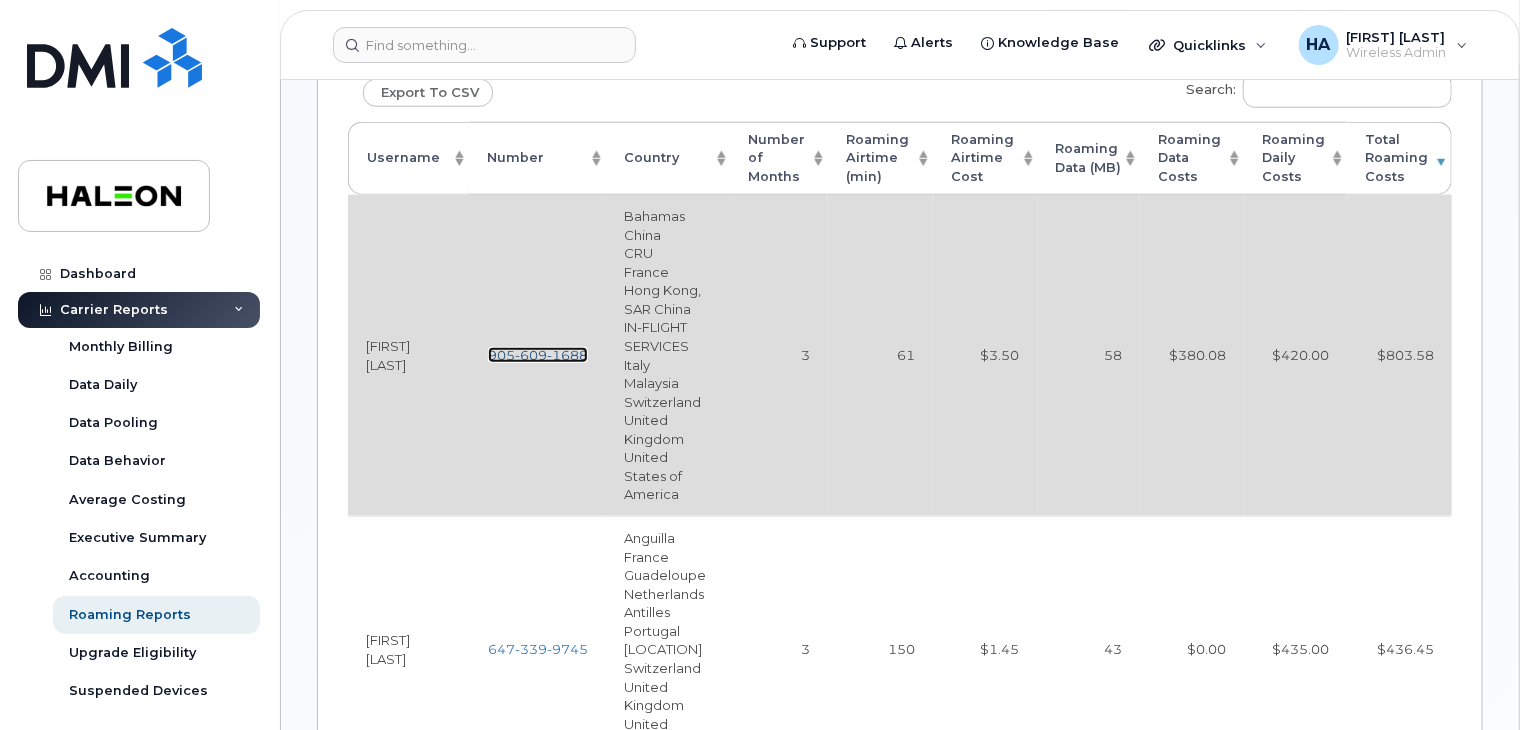 click on "609" at bounding box center (531, 355) 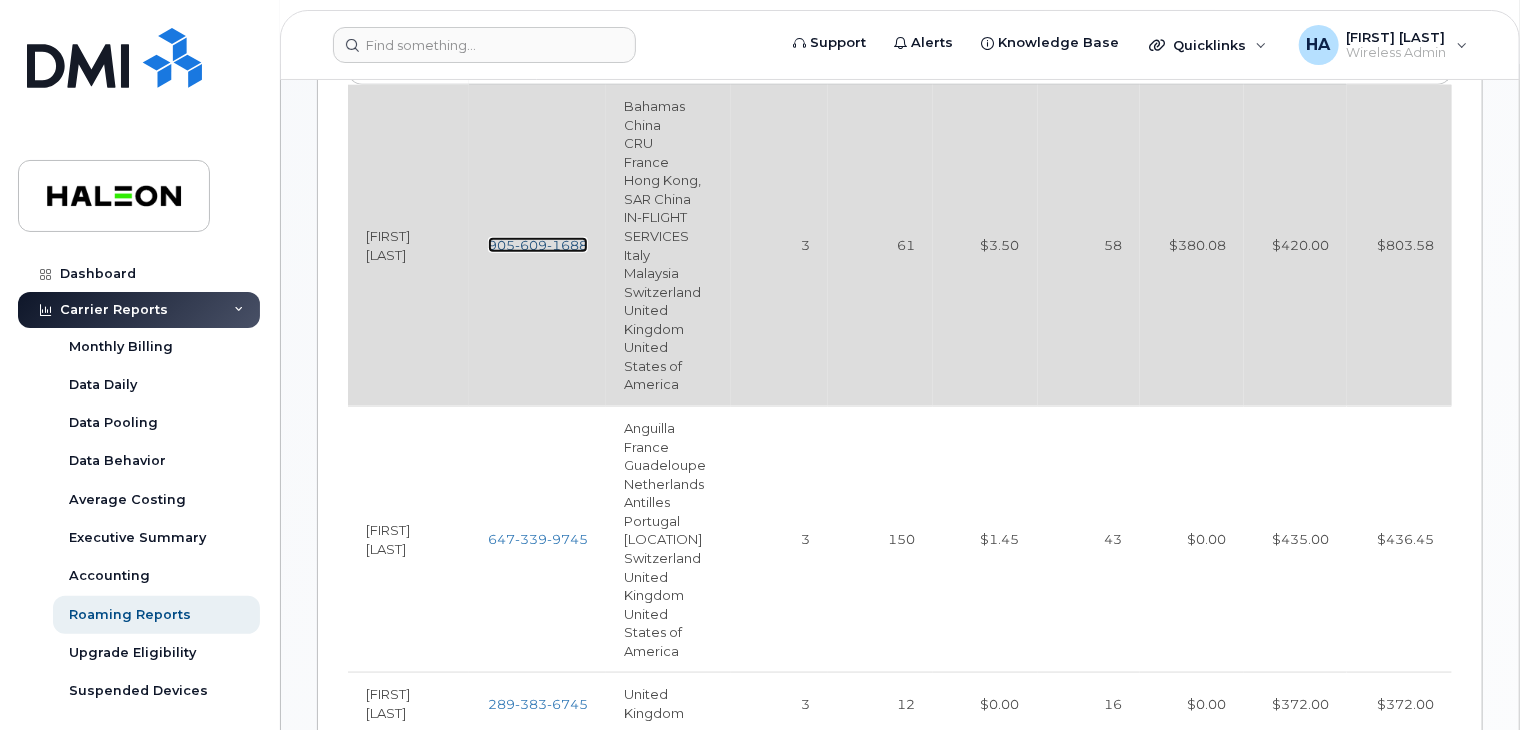 scroll, scrollTop: 1200, scrollLeft: 0, axis: vertical 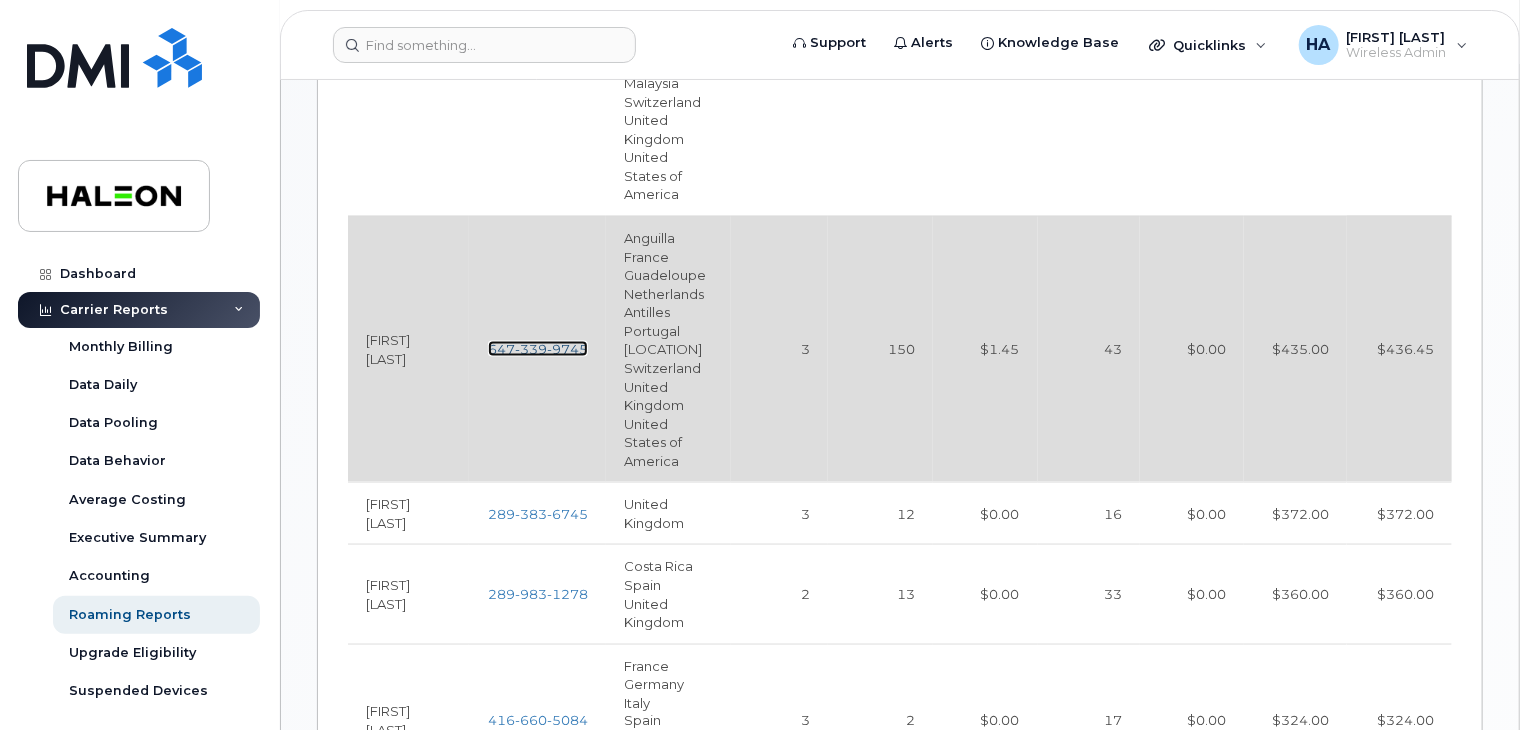 click on "9745" at bounding box center (567, 349) 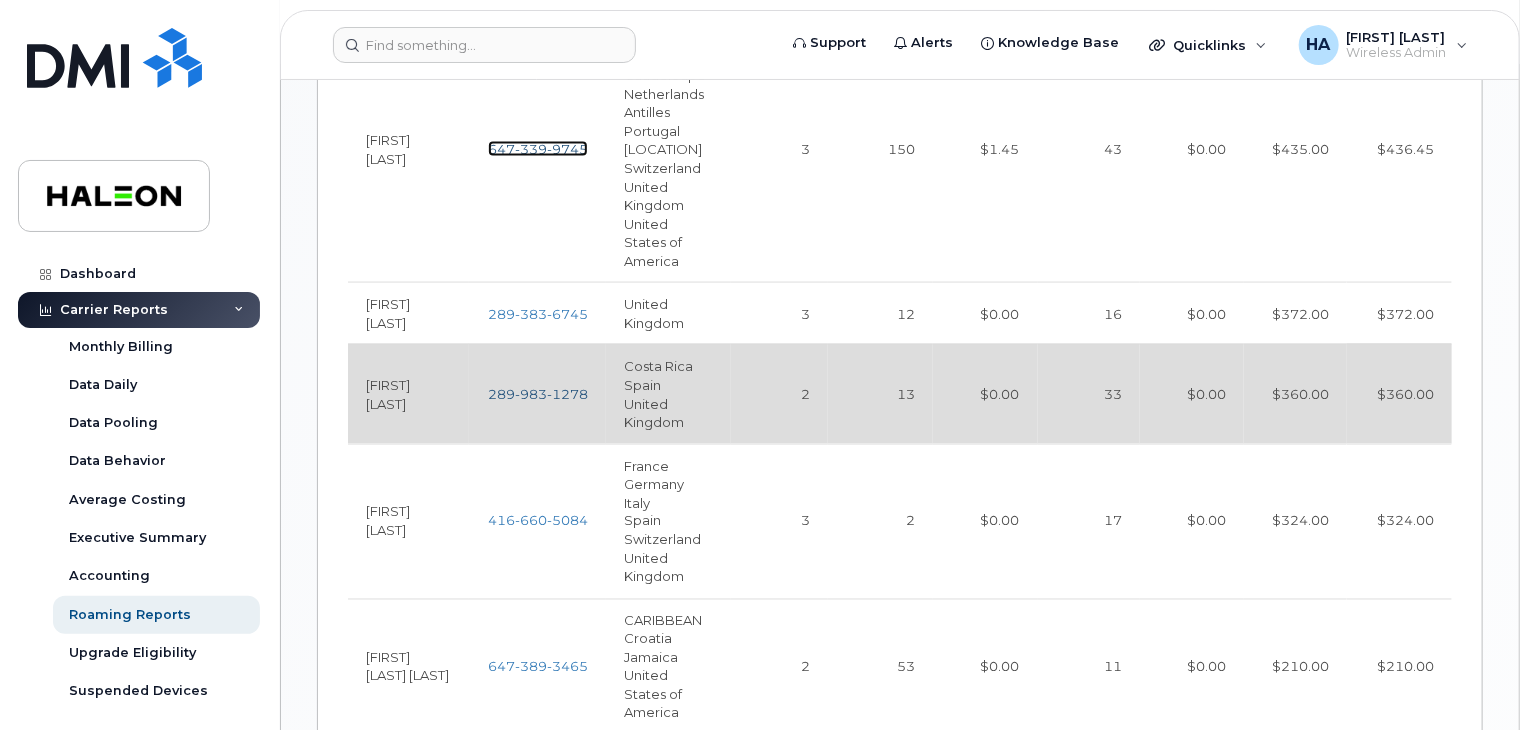 scroll, scrollTop: 1500, scrollLeft: 0, axis: vertical 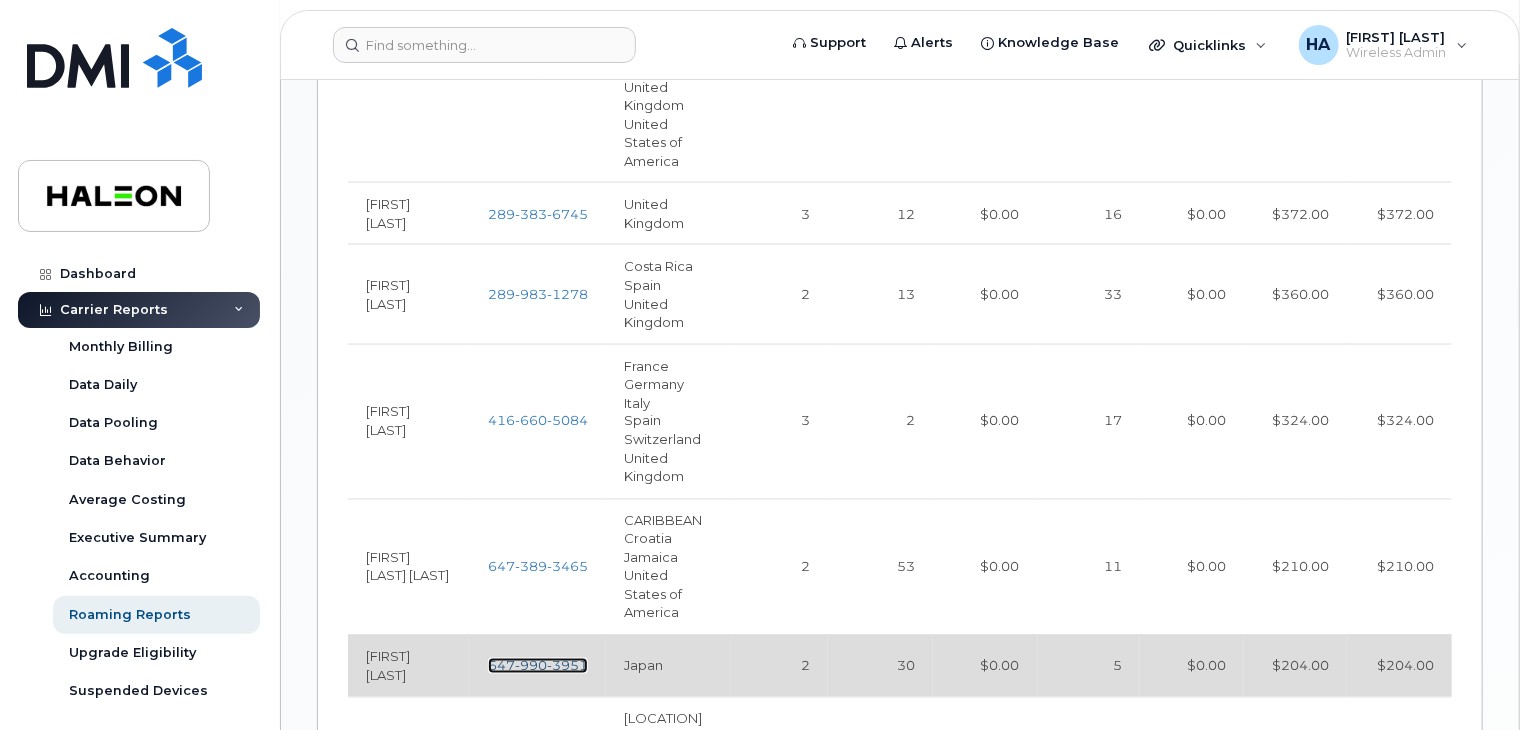 click on "990" at bounding box center (531, 666) 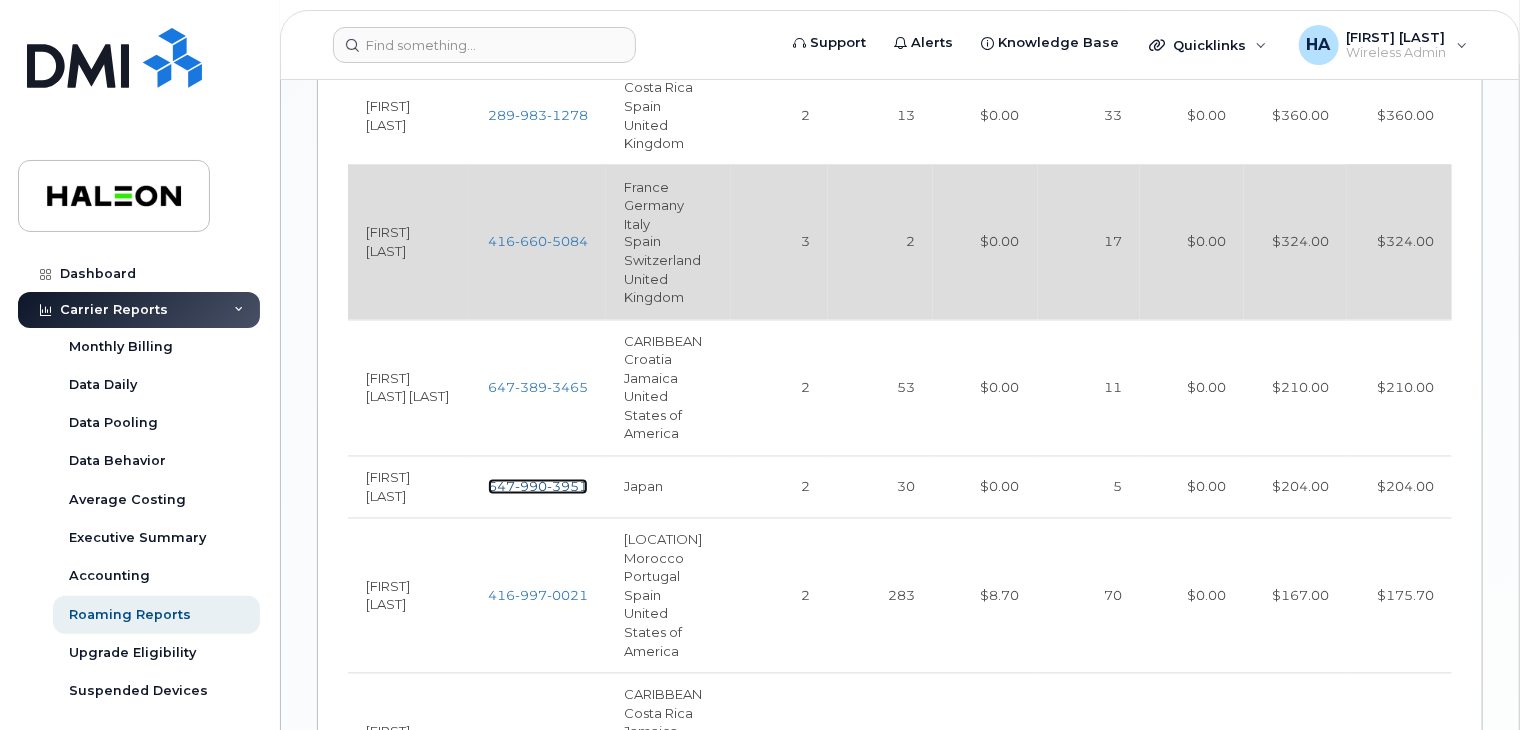 scroll, scrollTop: 1700, scrollLeft: 0, axis: vertical 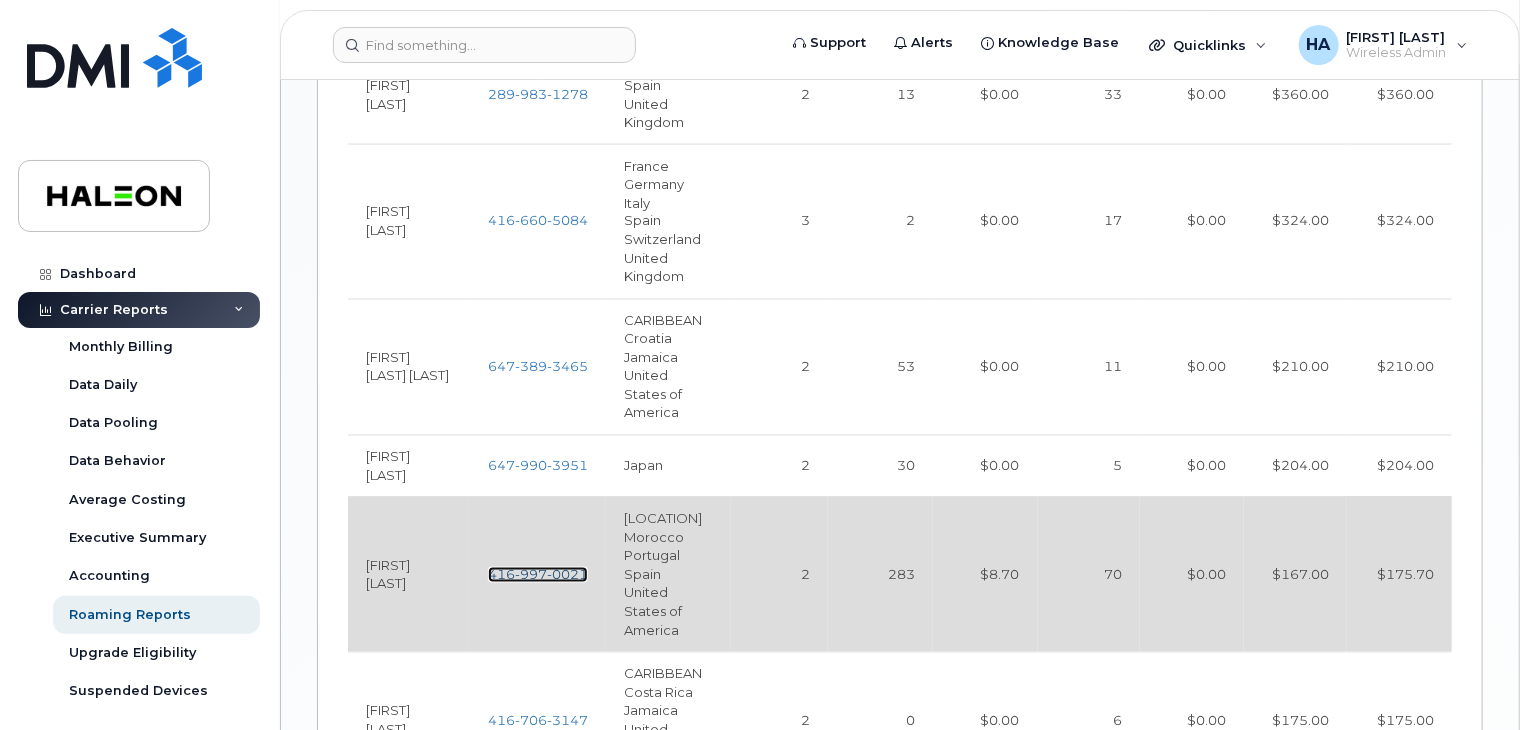 click on "0021" at bounding box center (567, 575) 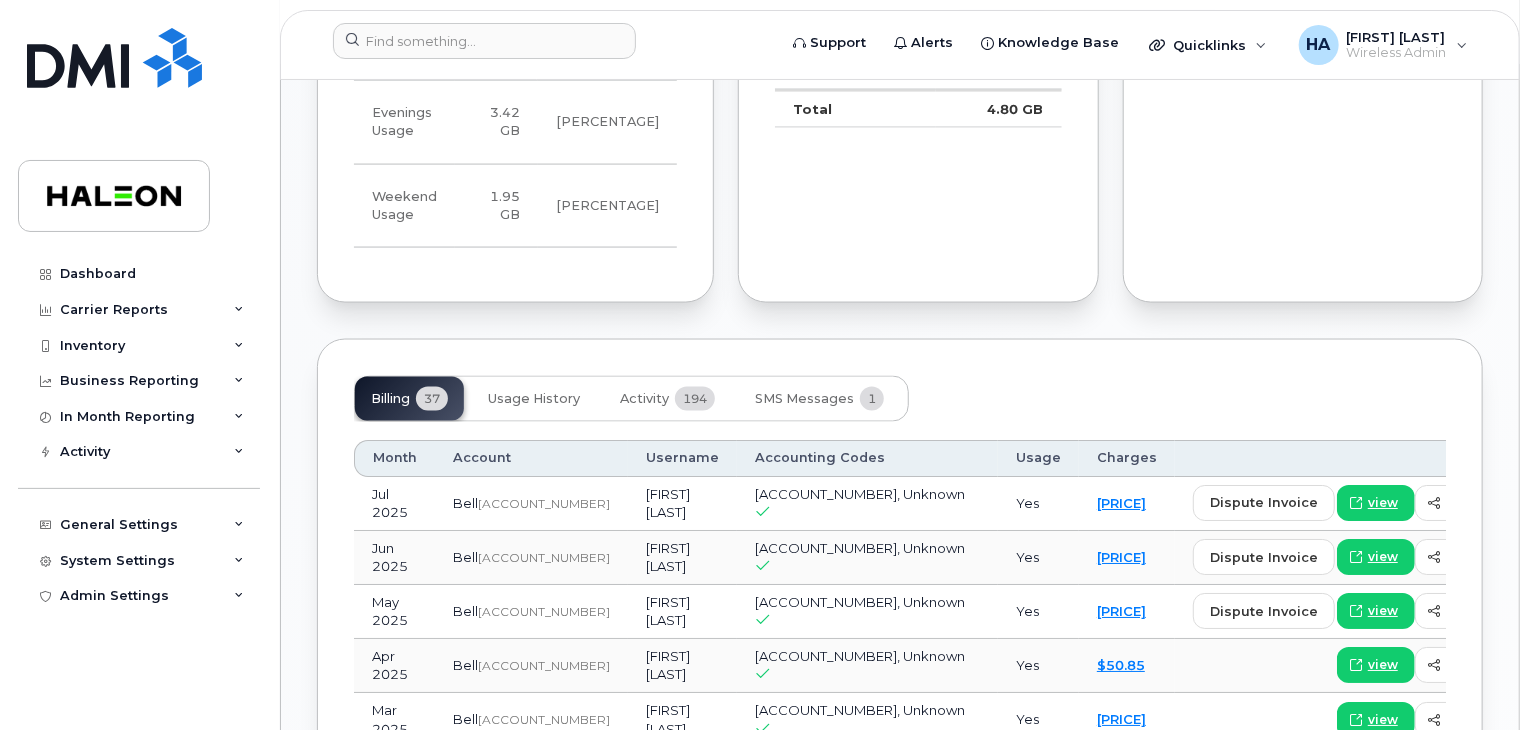 scroll, scrollTop: 1500, scrollLeft: 0, axis: vertical 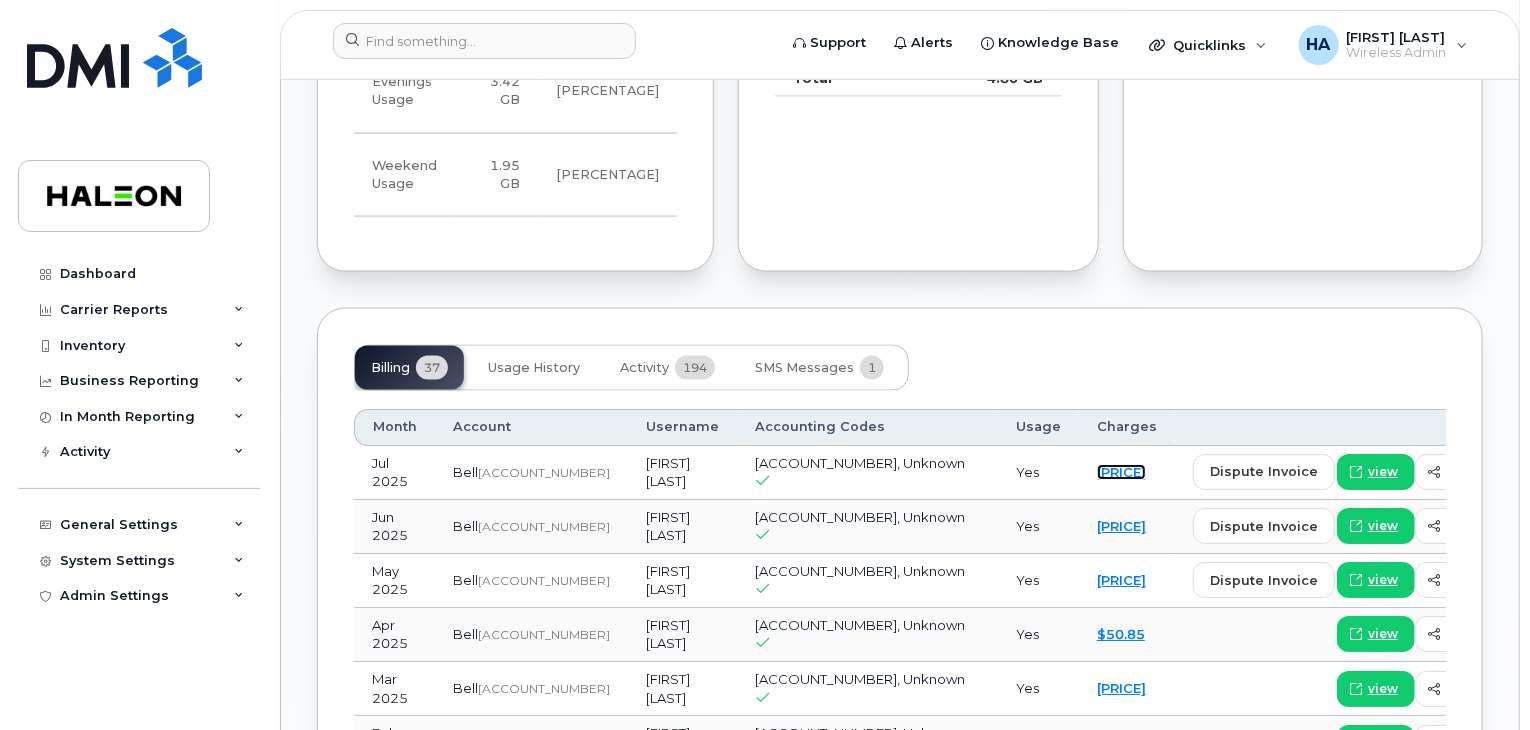 click on "$496.95" 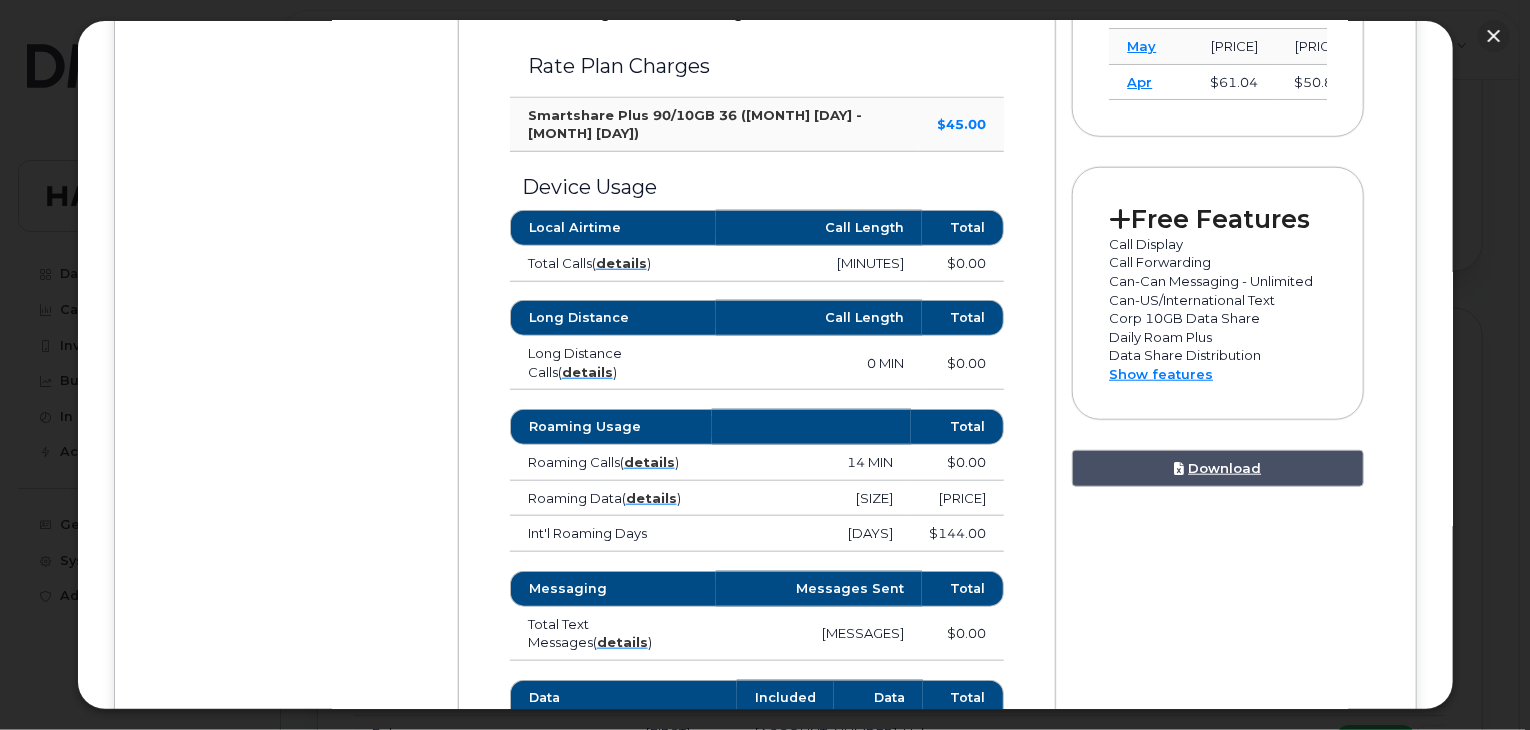 scroll, scrollTop: 800, scrollLeft: 0, axis: vertical 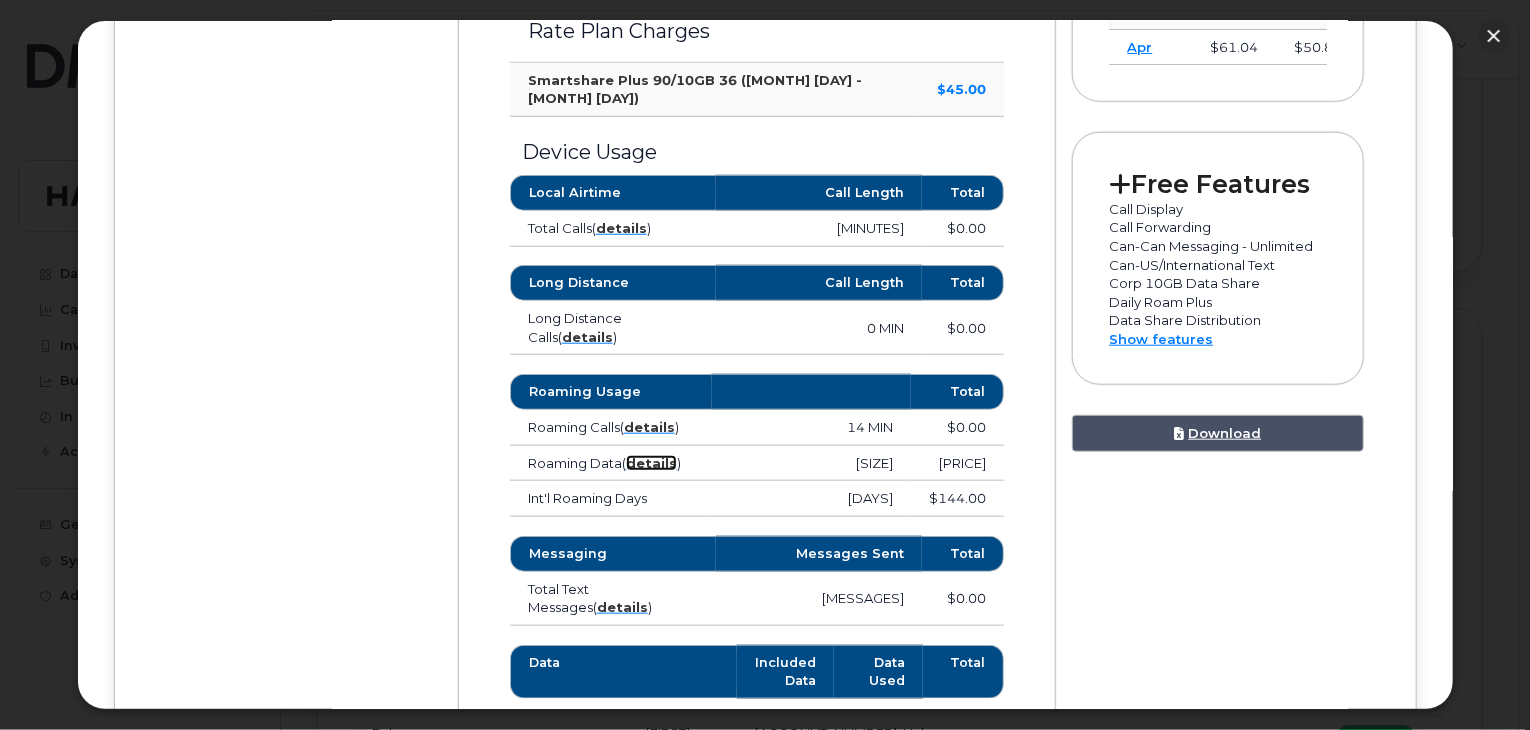 click on "details" 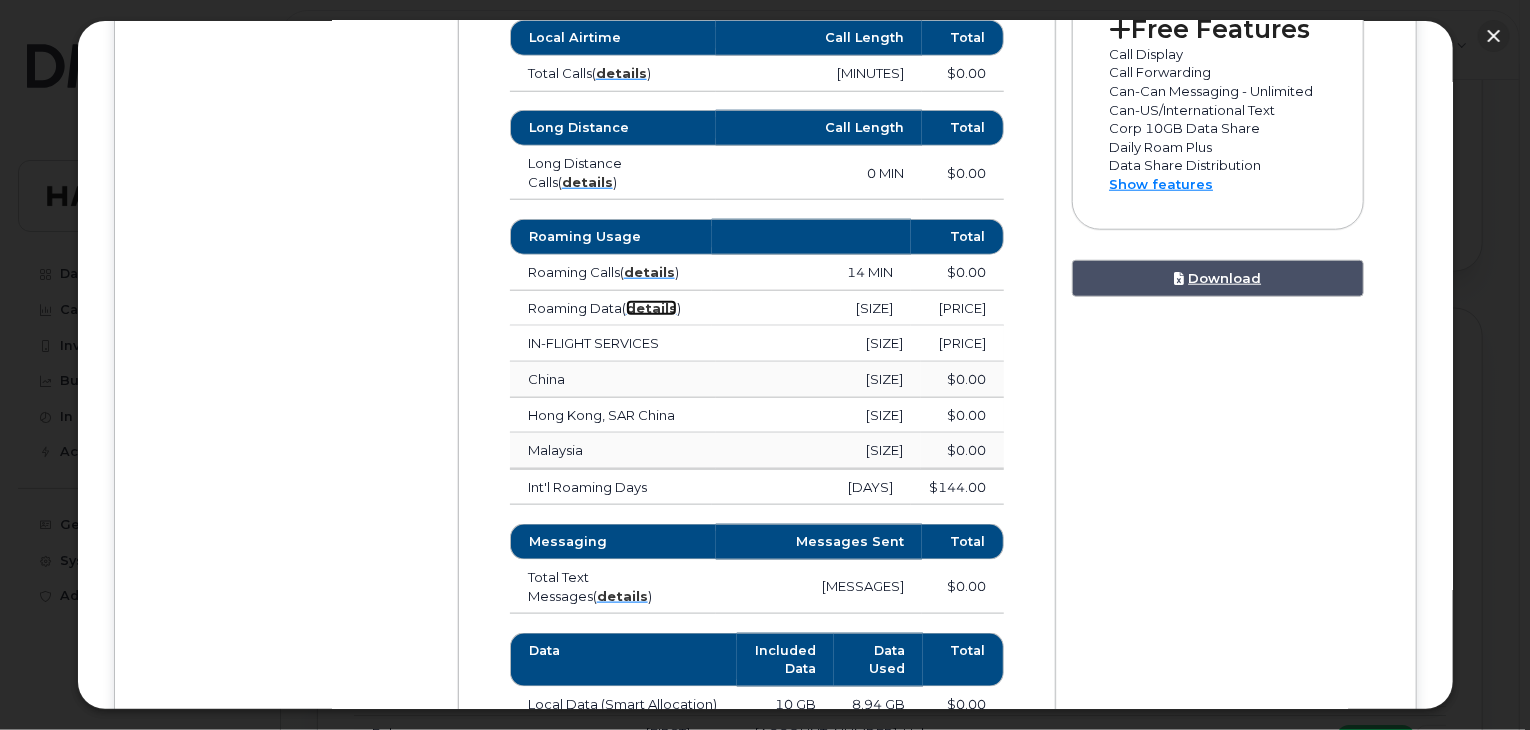 scroll, scrollTop: 1000, scrollLeft: 0, axis: vertical 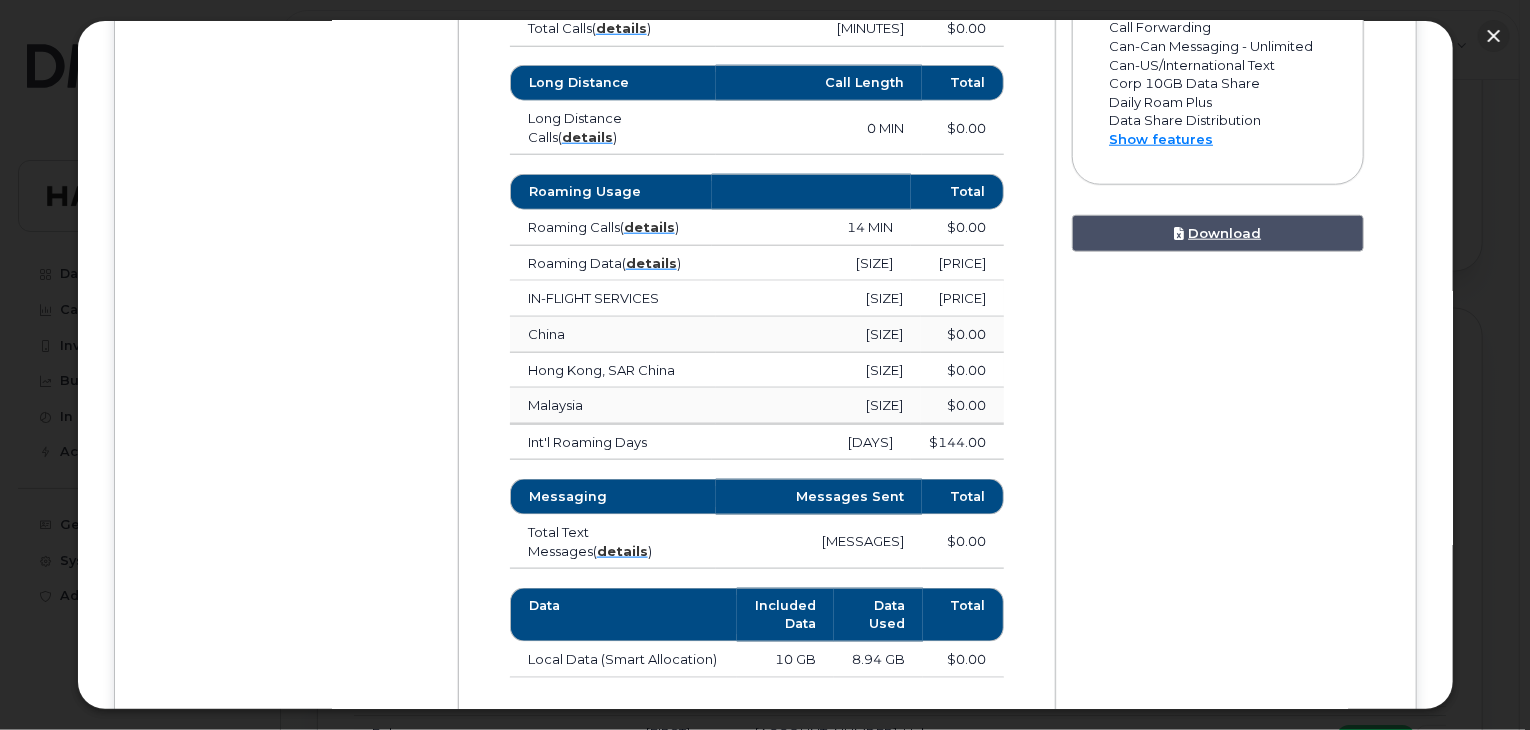 click on "Device Details
Oliver Yeung
905 609 1688
Bell,
iPhone
16
Streetsville
$496.95
July 2025
Last 12 Month Charges
Monthly Summary
Rate Plan Charges
Smartshare Plus 90/10GB 36 (Jul 22 - Aug 21)
$45.00
Device Usage
Local Airtime
Call Length
Total
Total Calls
(  details  )
48
MIN
$0.00
Outgoing Calls (Daytime)
21
MIN
$0.00
Incoming Calls (Daytime)
17
MIN
$0.00
Evening & Weekend Calls
24
MIN
$0.00
Company Calling
0
MIN
$0.00
Long Distance
Call Length
Total
Long Distance Calls
(  details  )
0
MIN
$0.00
Domestic LD
0
MIN
$0.00
USA LD
0
MIN
$0.00
International LD
0
MIN
$0.00
Roaming Usage
Total
Roaming Calls
(  details  )
14
MIN" 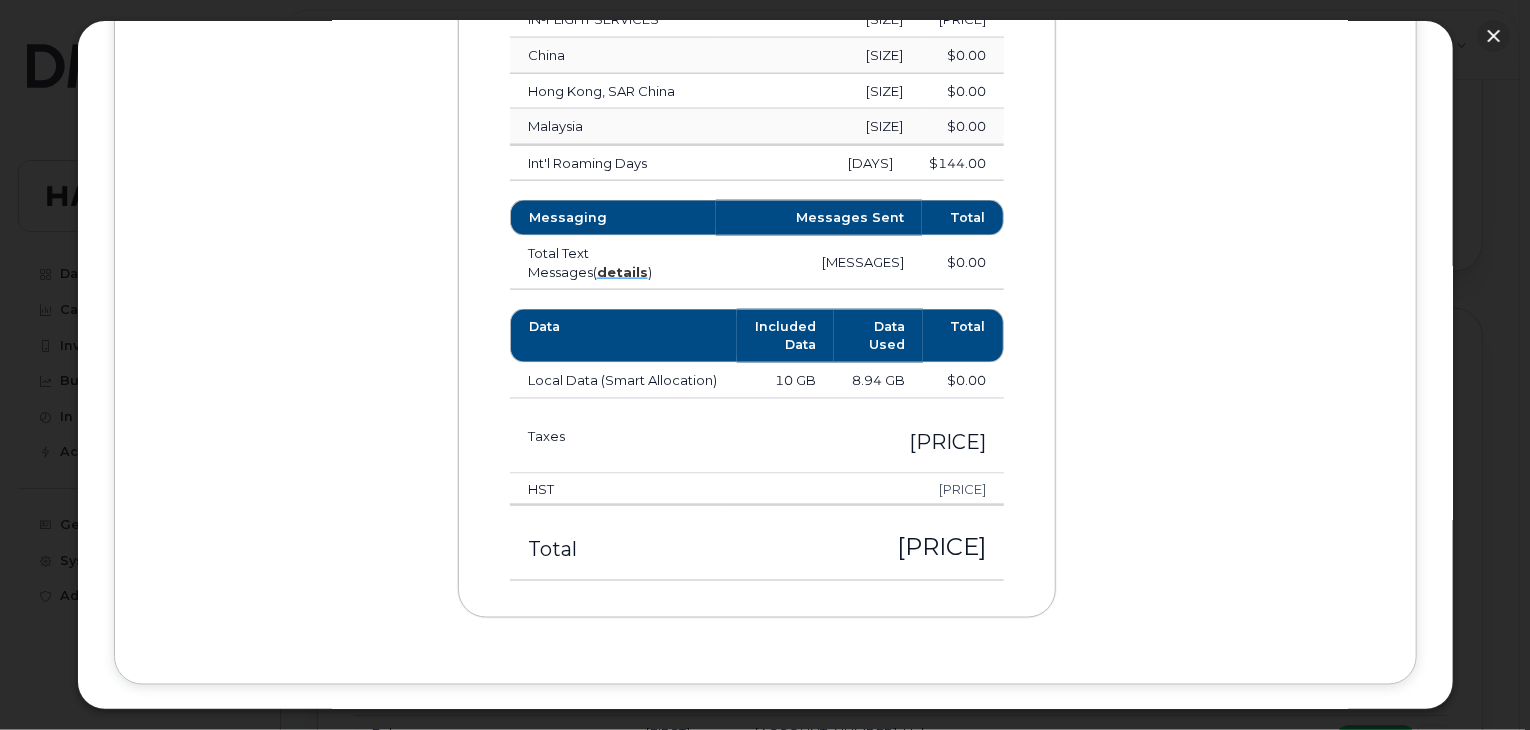 scroll, scrollTop: 1295, scrollLeft: 0, axis: vertical 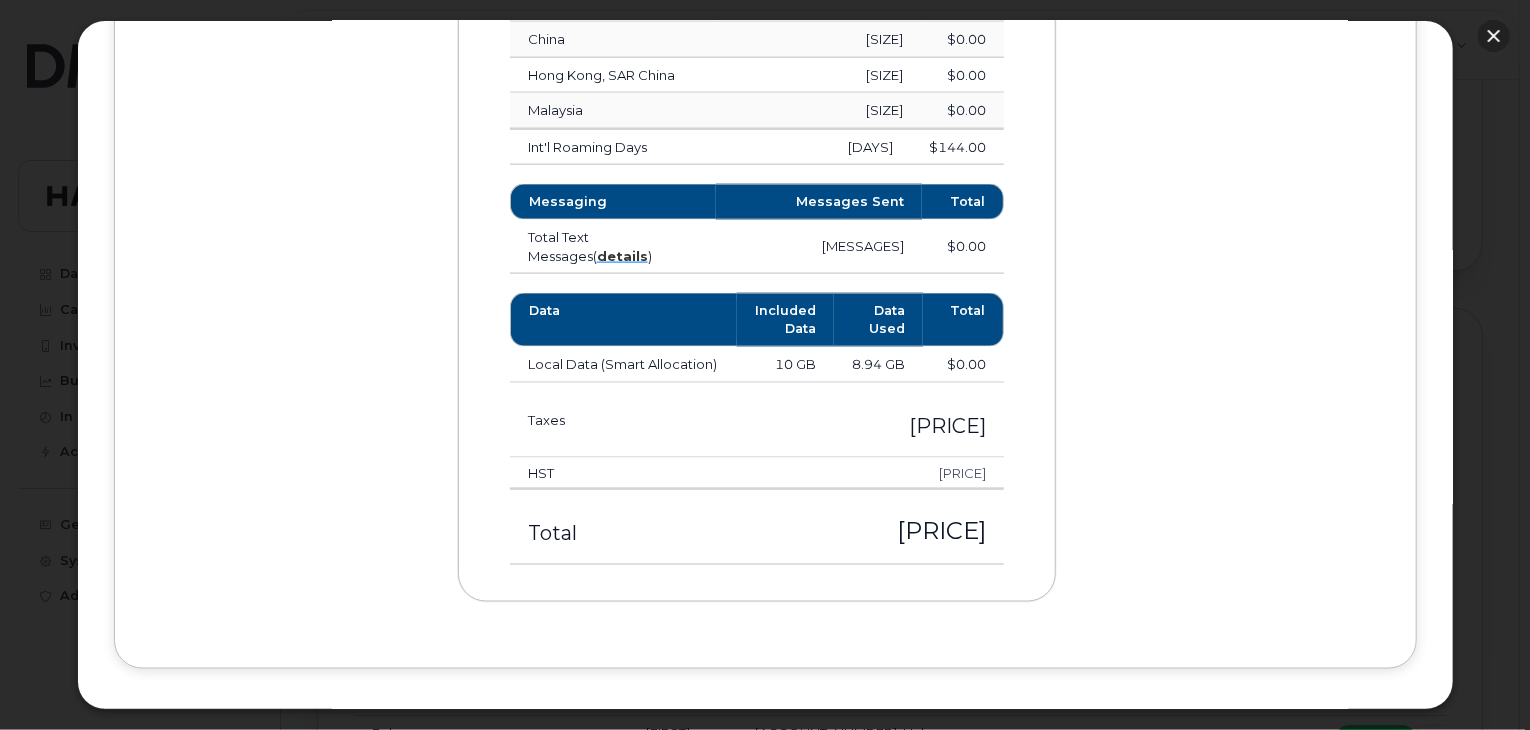 click 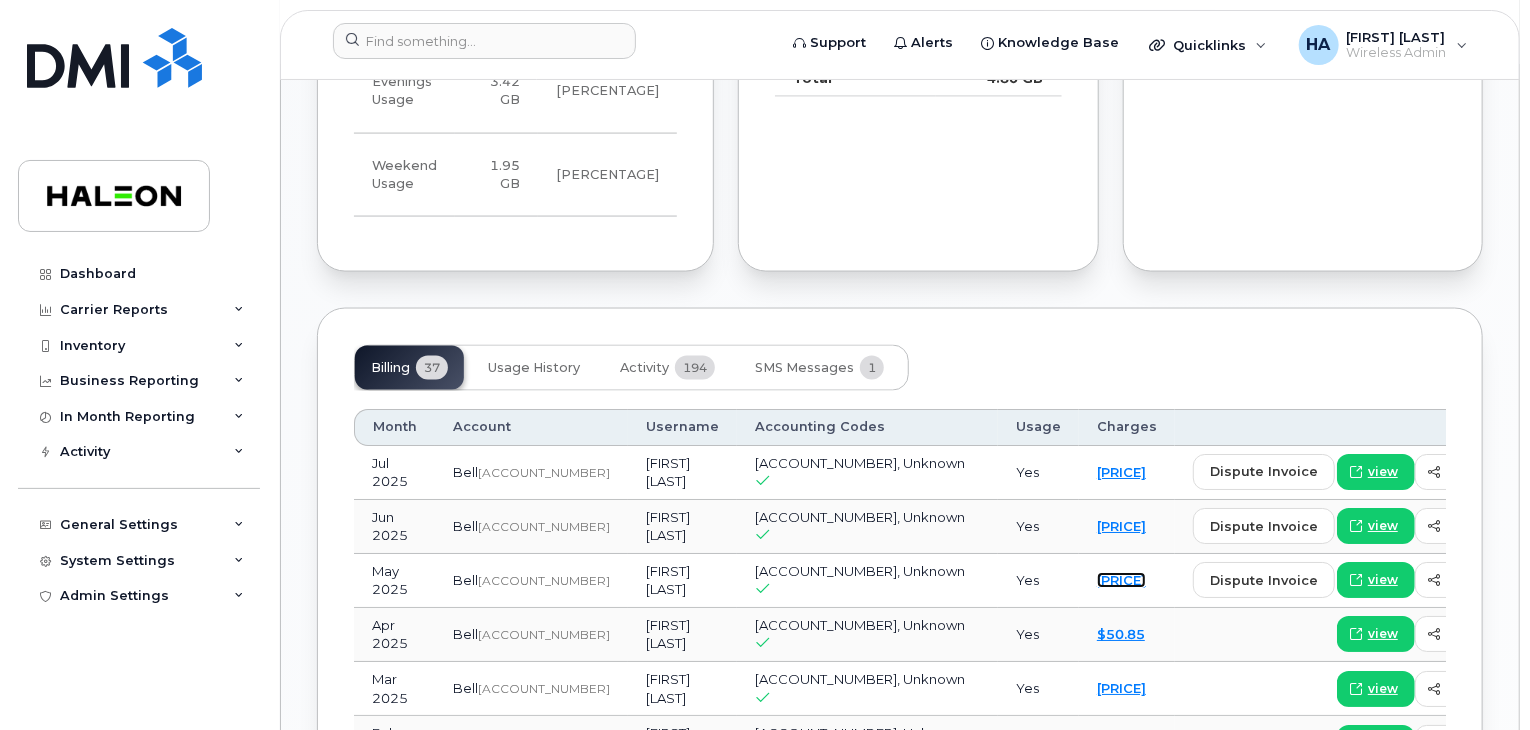 click on "$419.87" 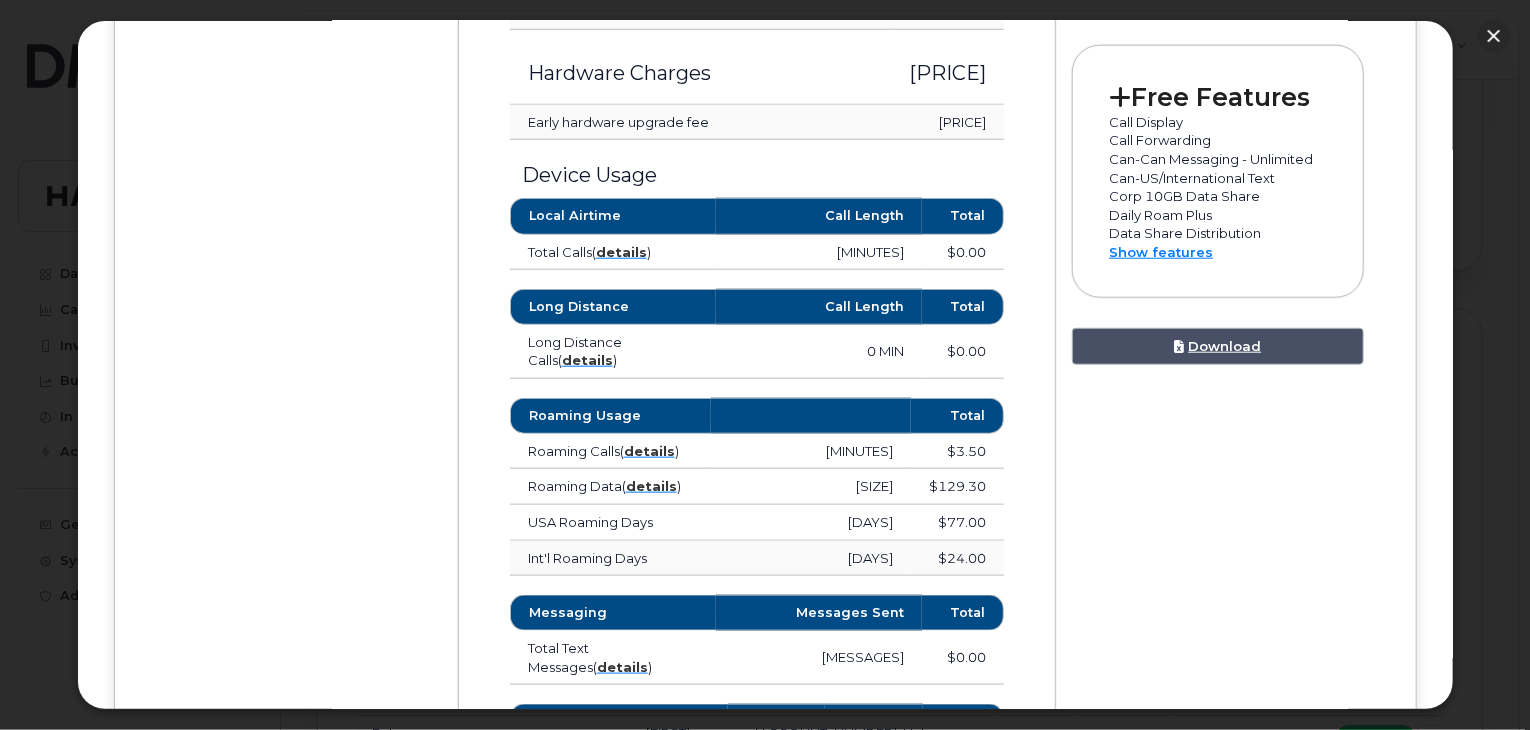scroll, scrollTop: 900, scrollLeft: 0, axis: vertical 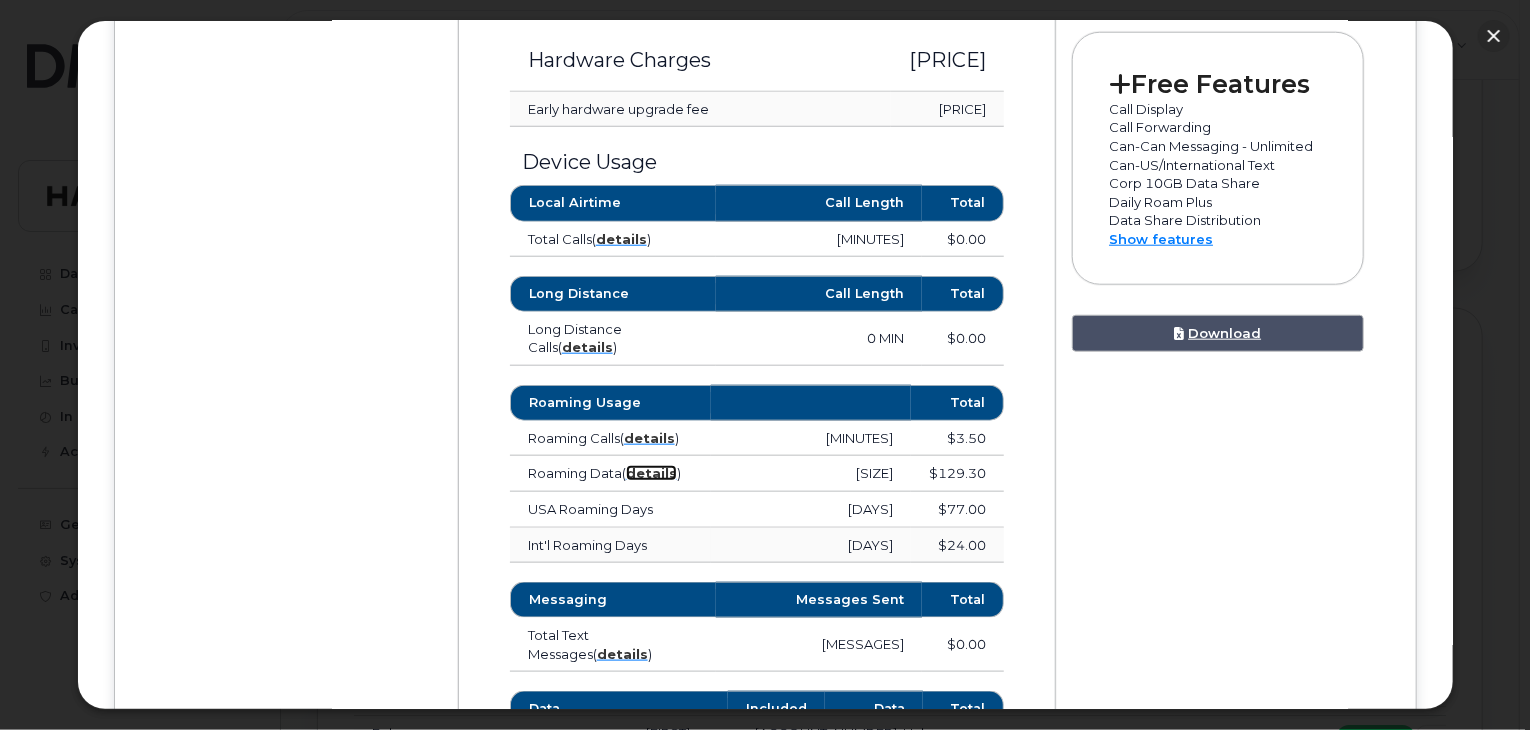 click on "details" 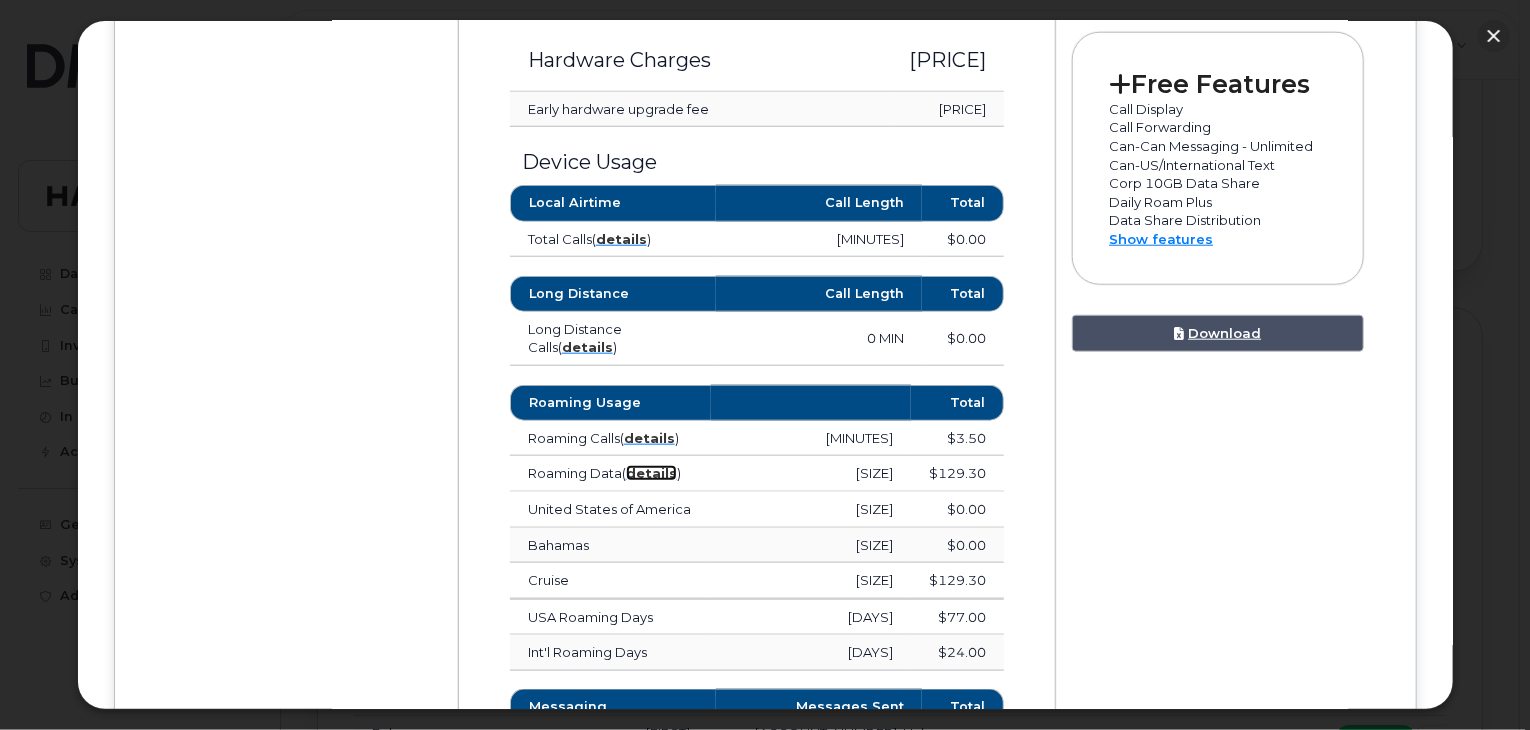 scroll, scrollTop: 1000, scrollLeft: 0, axis: vertical 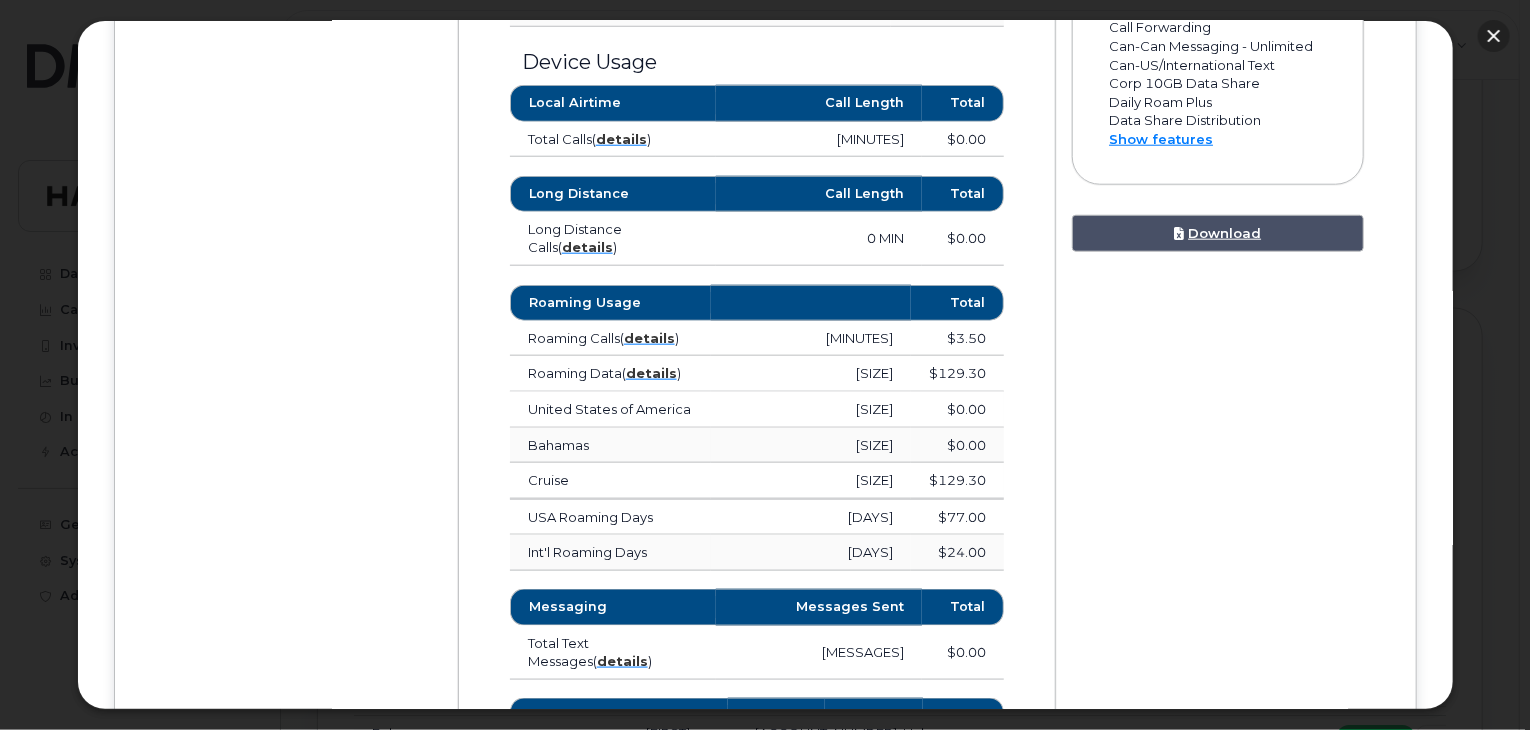 click 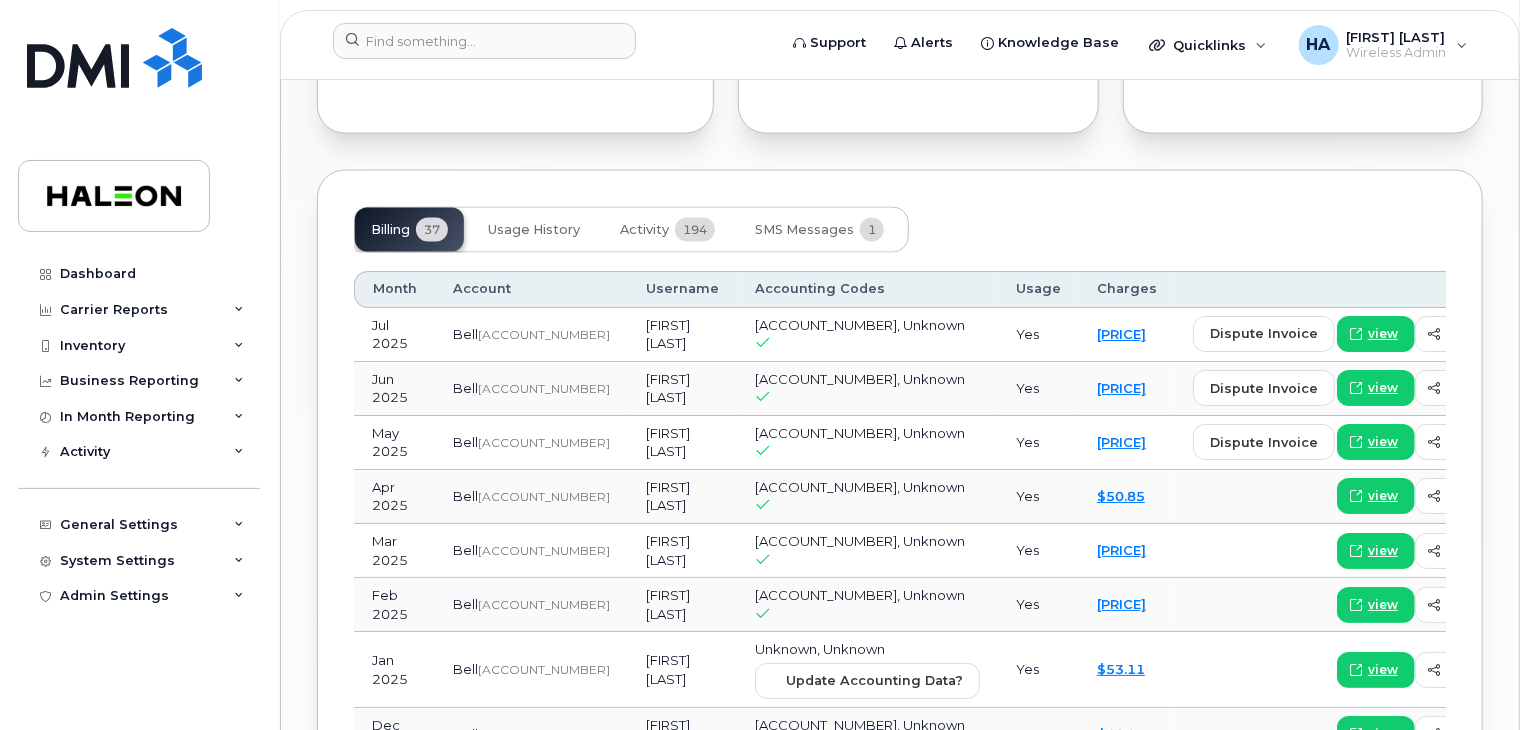 scroll, scrollTop: 1700, scrollLeft: 0, axis: vertical 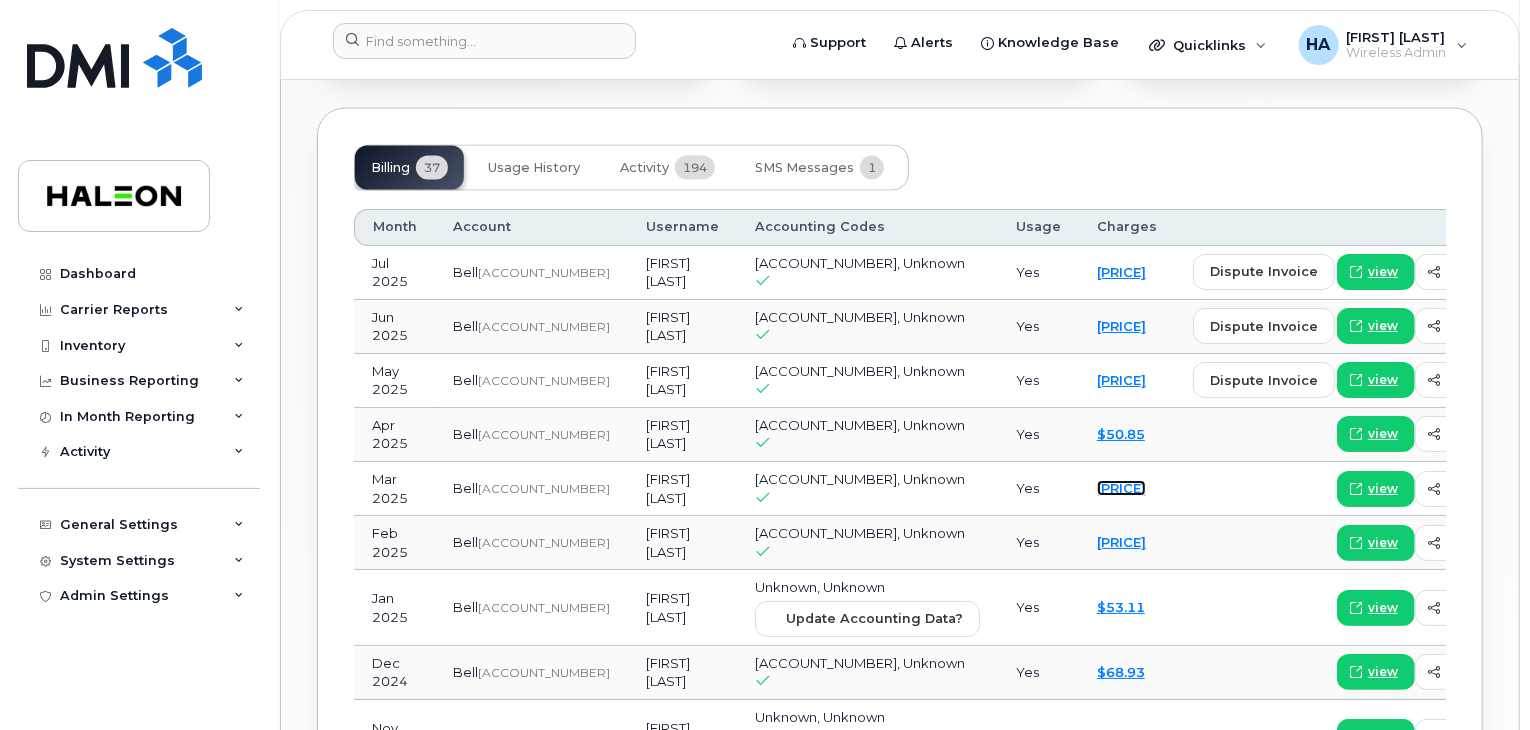 click on "$237.60" 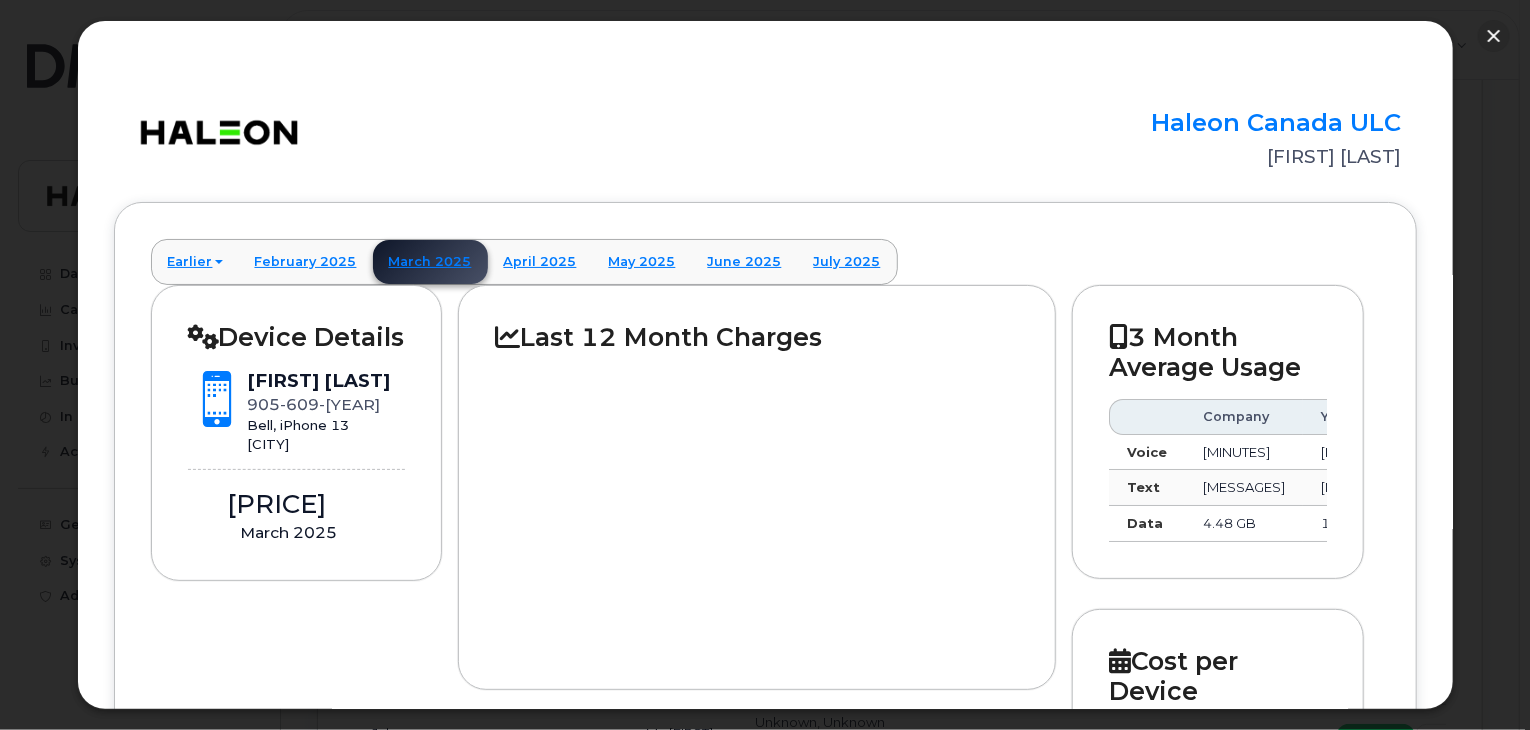 scroll, scrollTop: 2000, scrollLeft: 0, axis: vertical 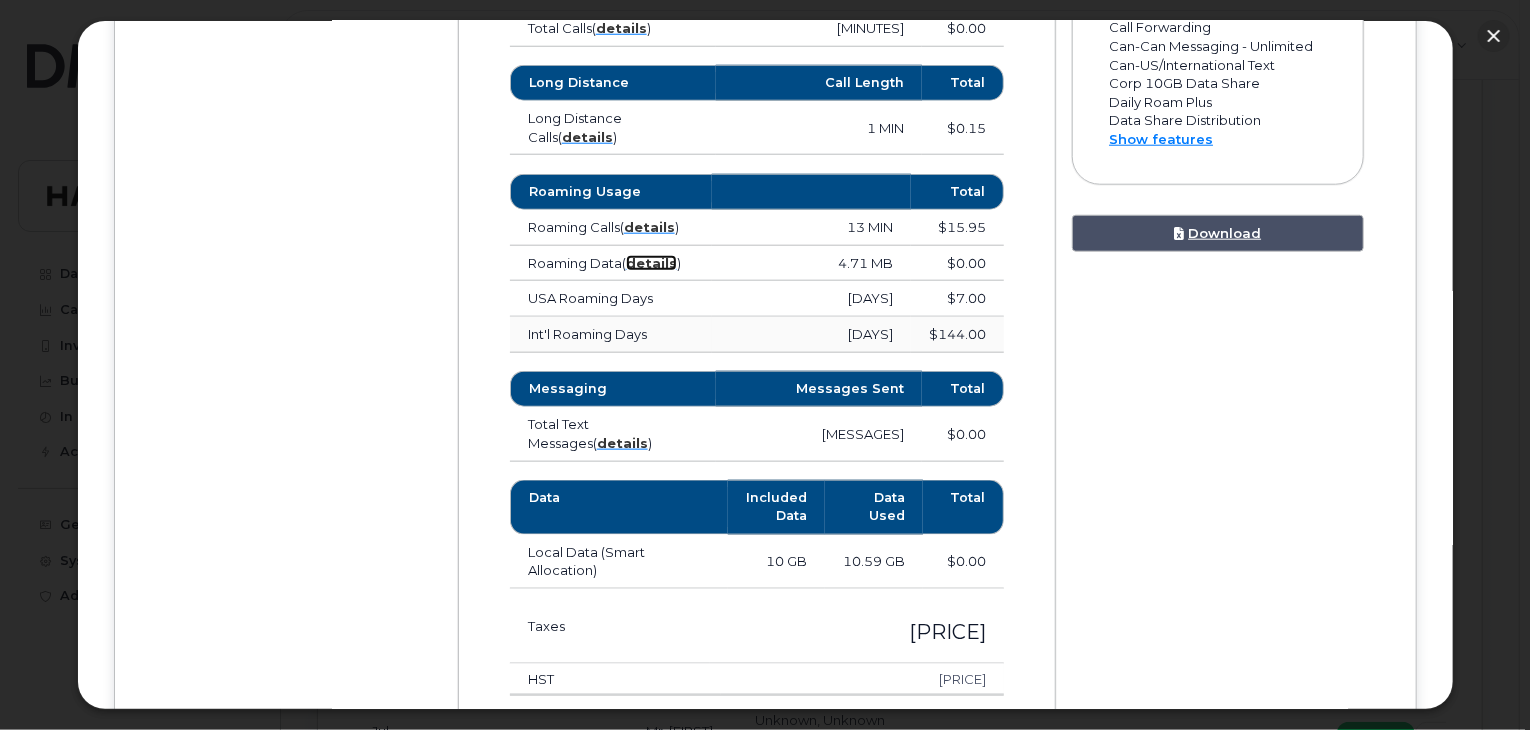 click on "details" 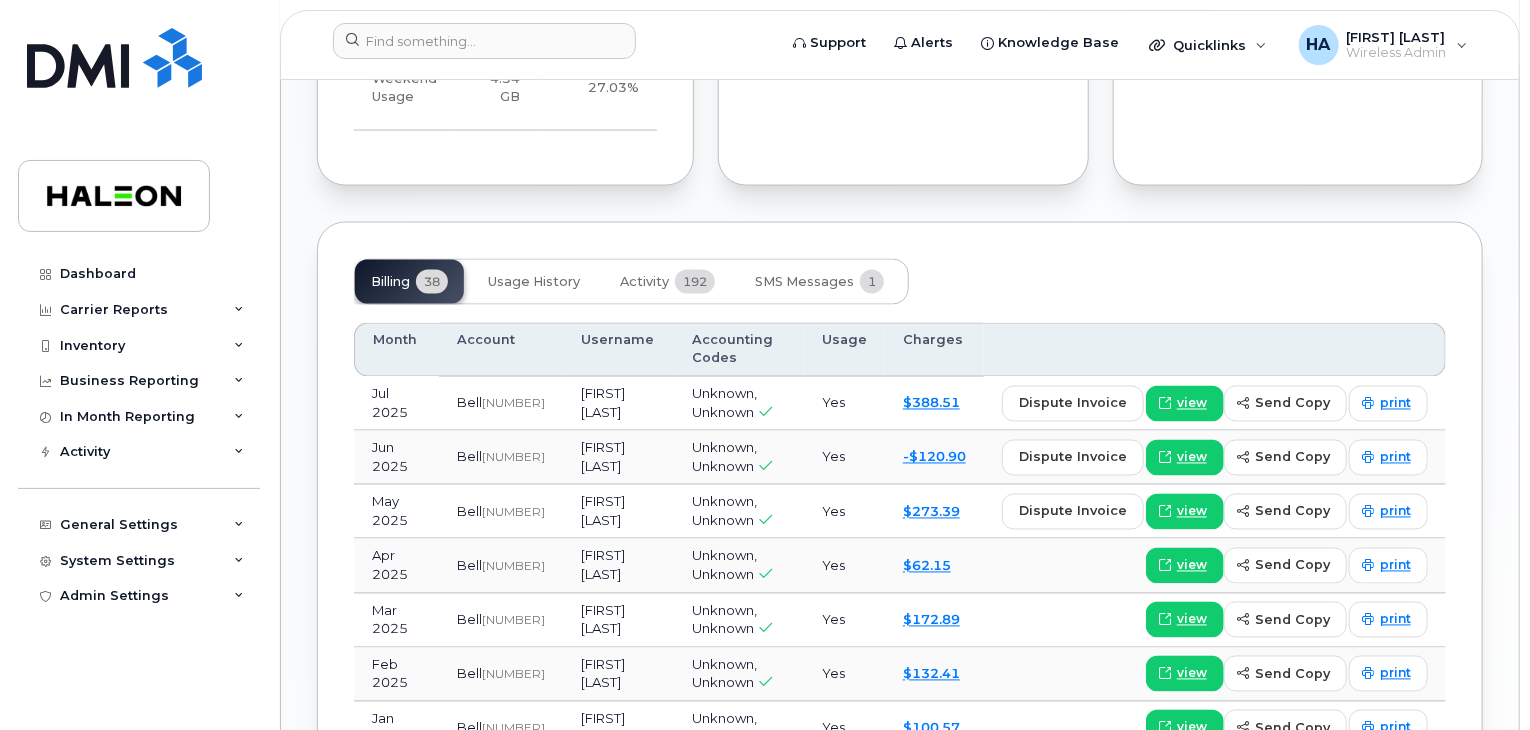 scroll, scrollTop: 1700, scrollLeft: 0, axis: vertical 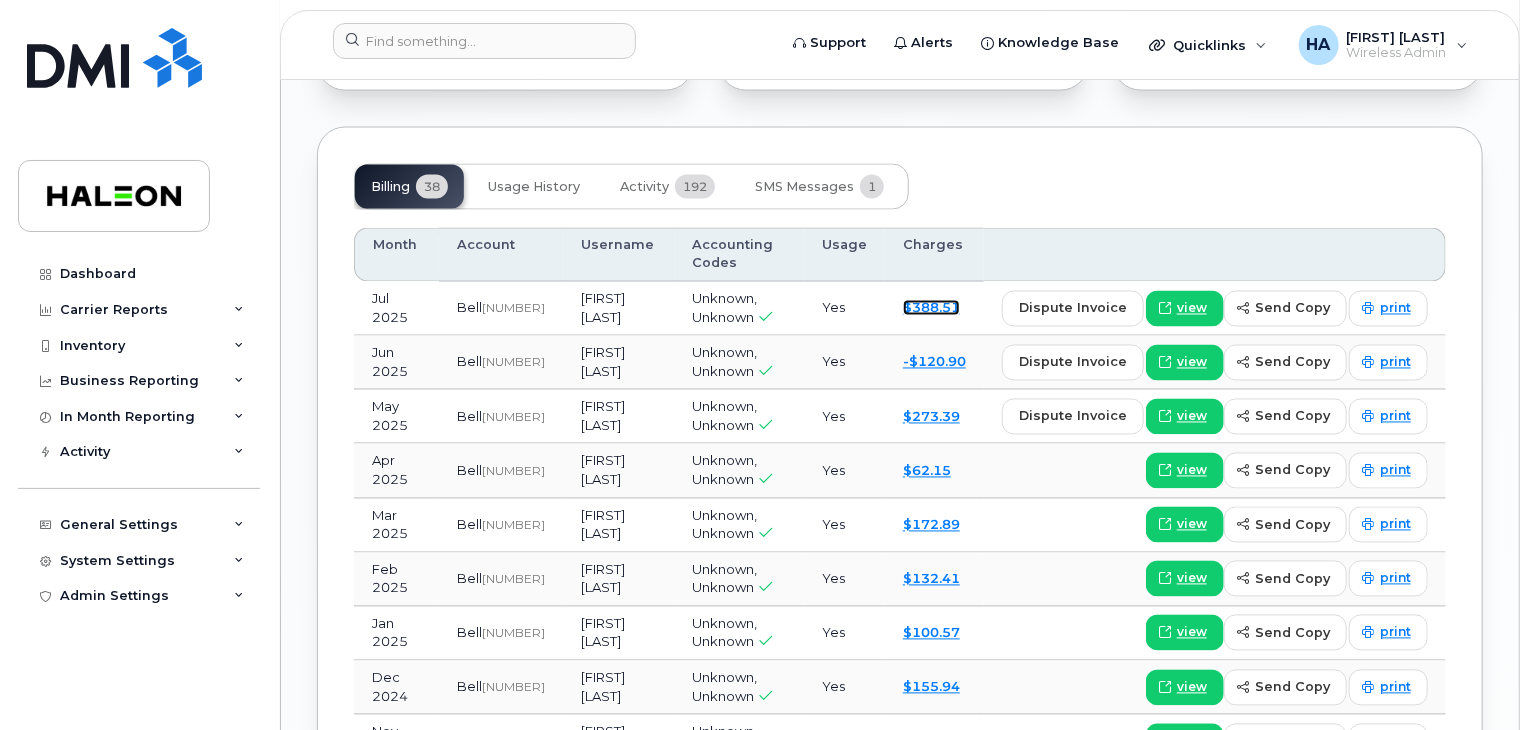 click on "$388.51" 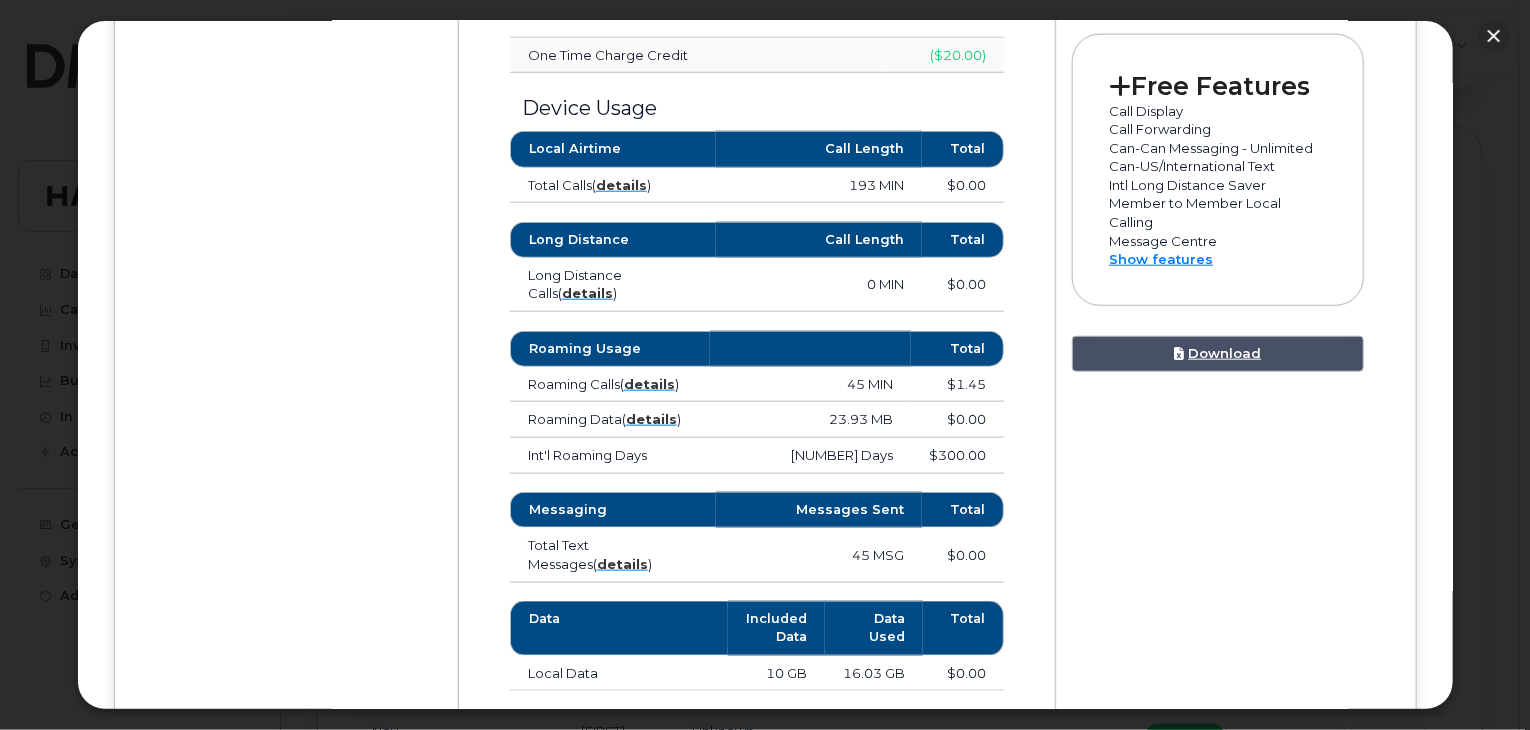 scroll, scrollTop: 1000, scrollLeft: 0, axis: vertical 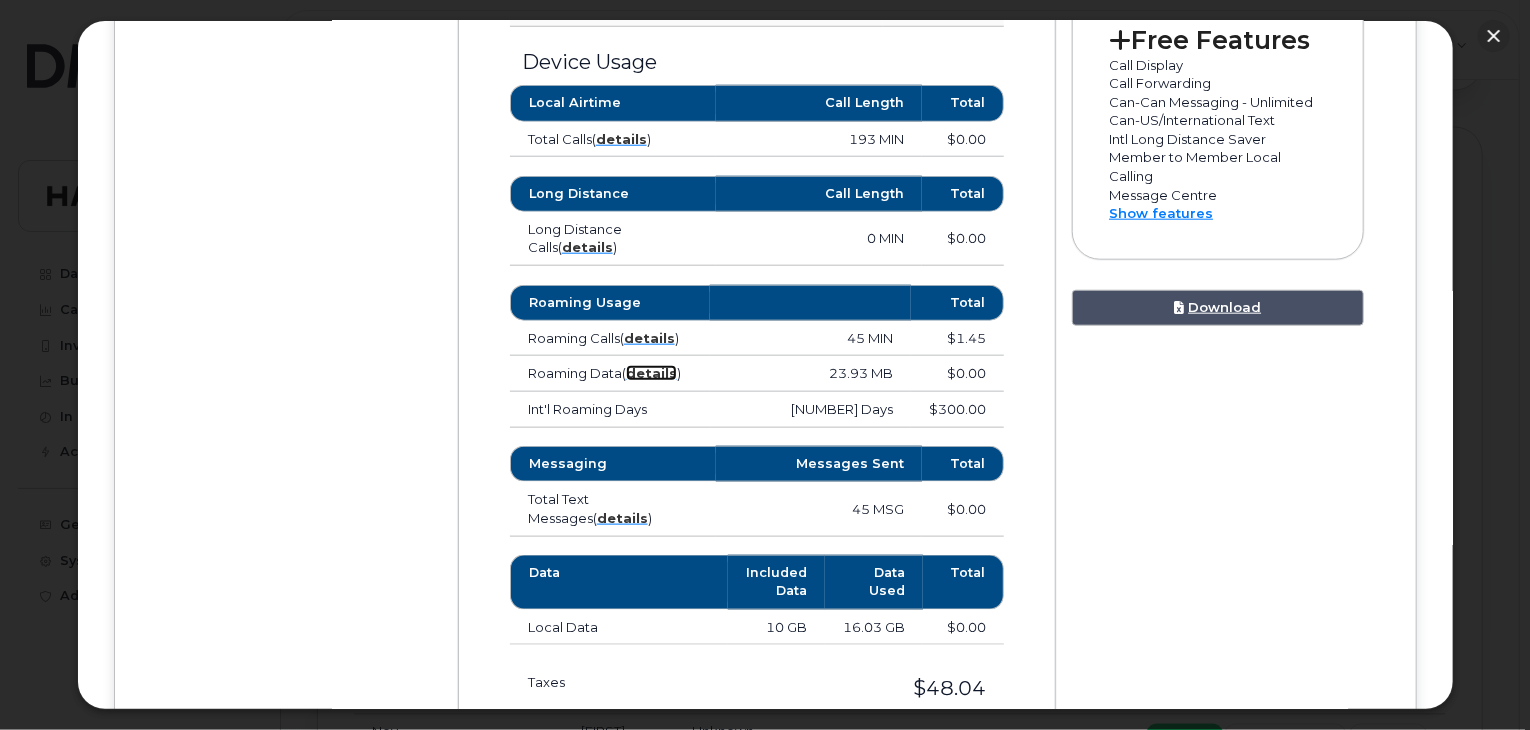 click on "details" 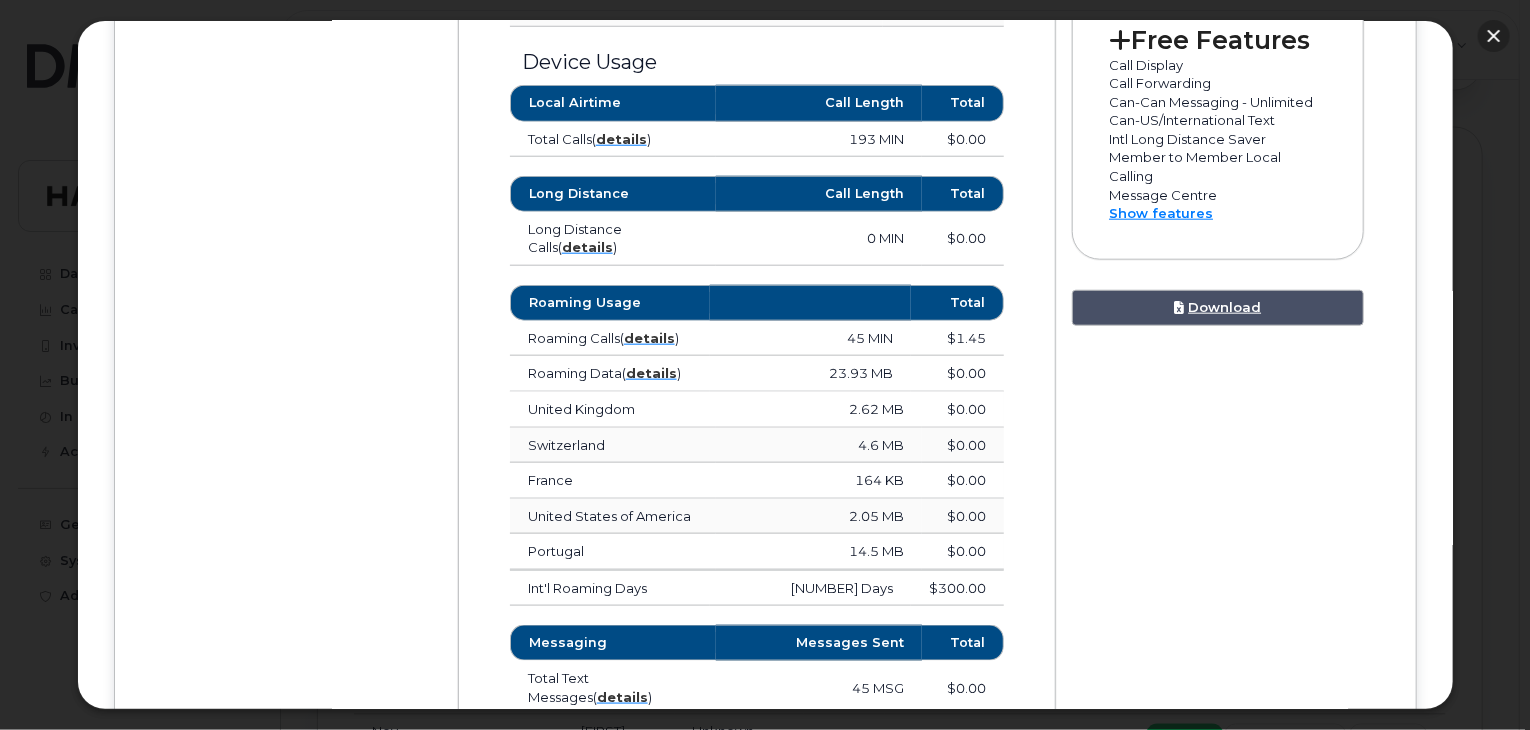 click 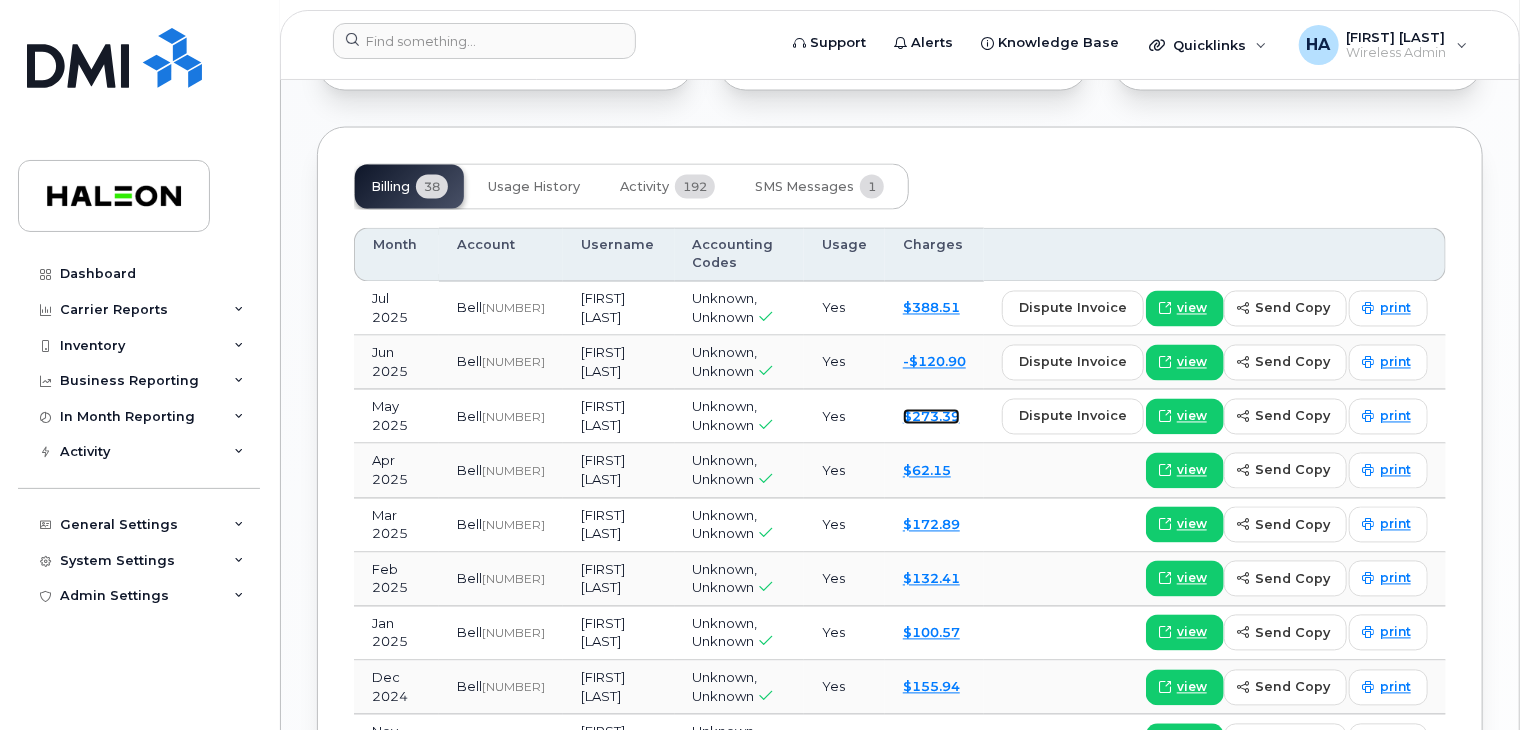 click on "$273.39" 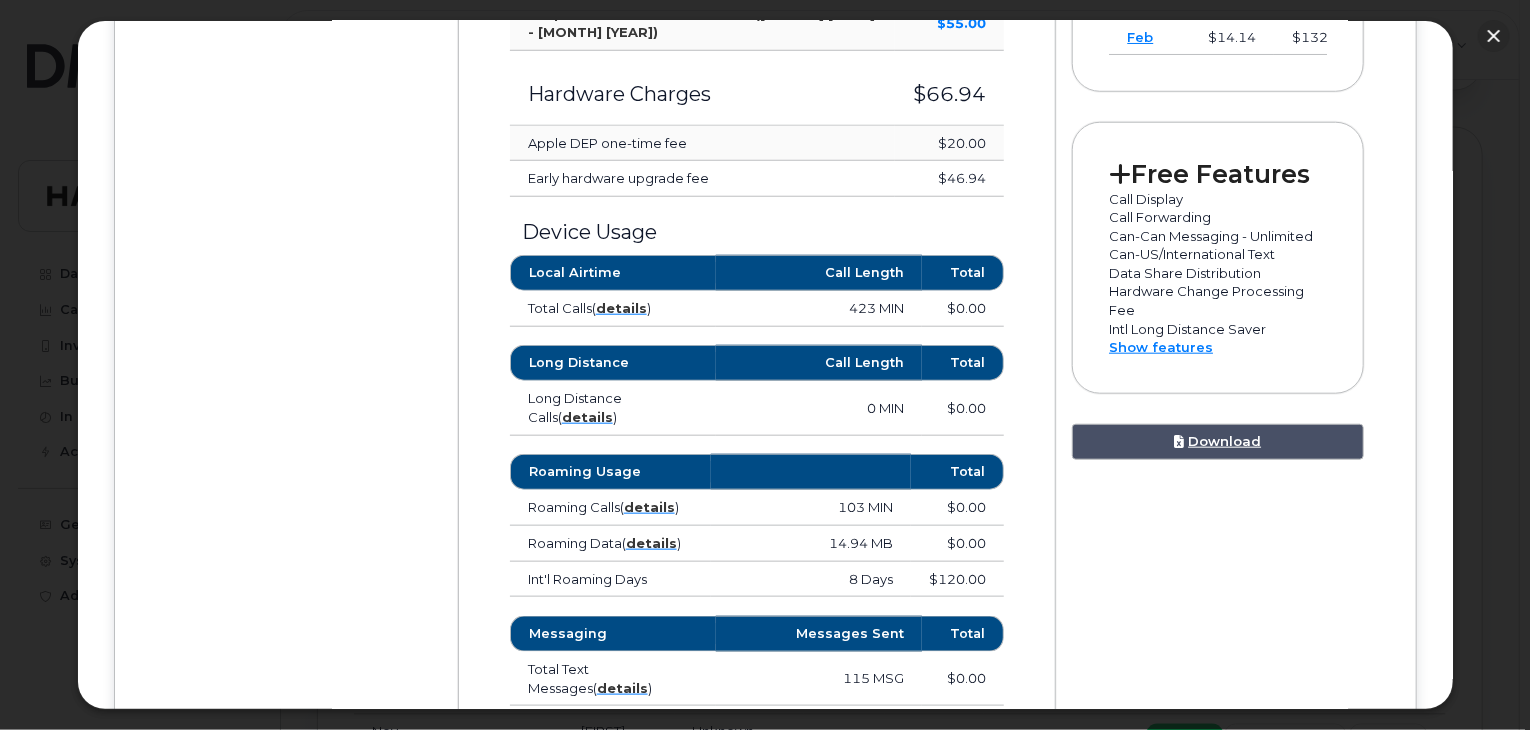 scroll, scrollTop: 1000, scrollLeft: 0, axis: vertical 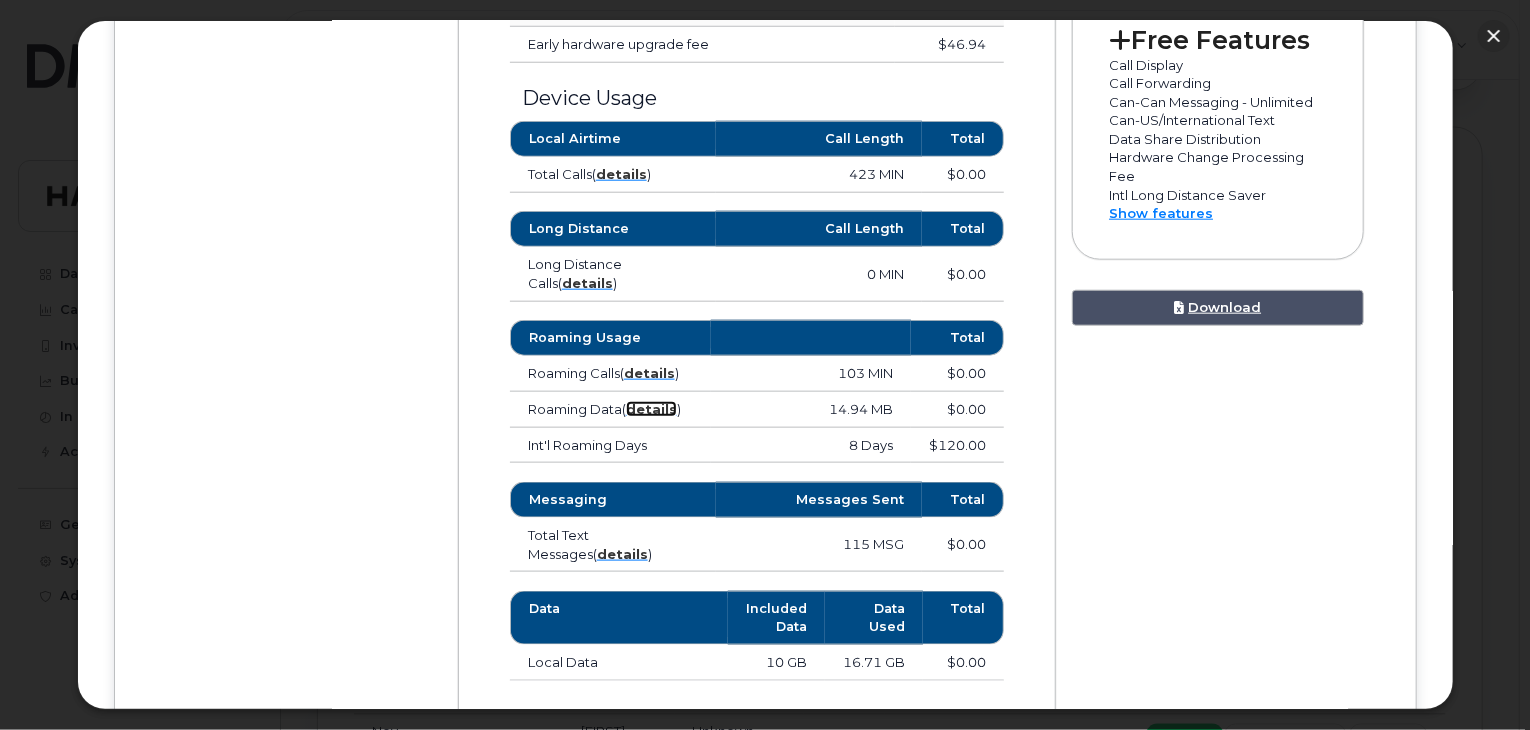 click on "details" 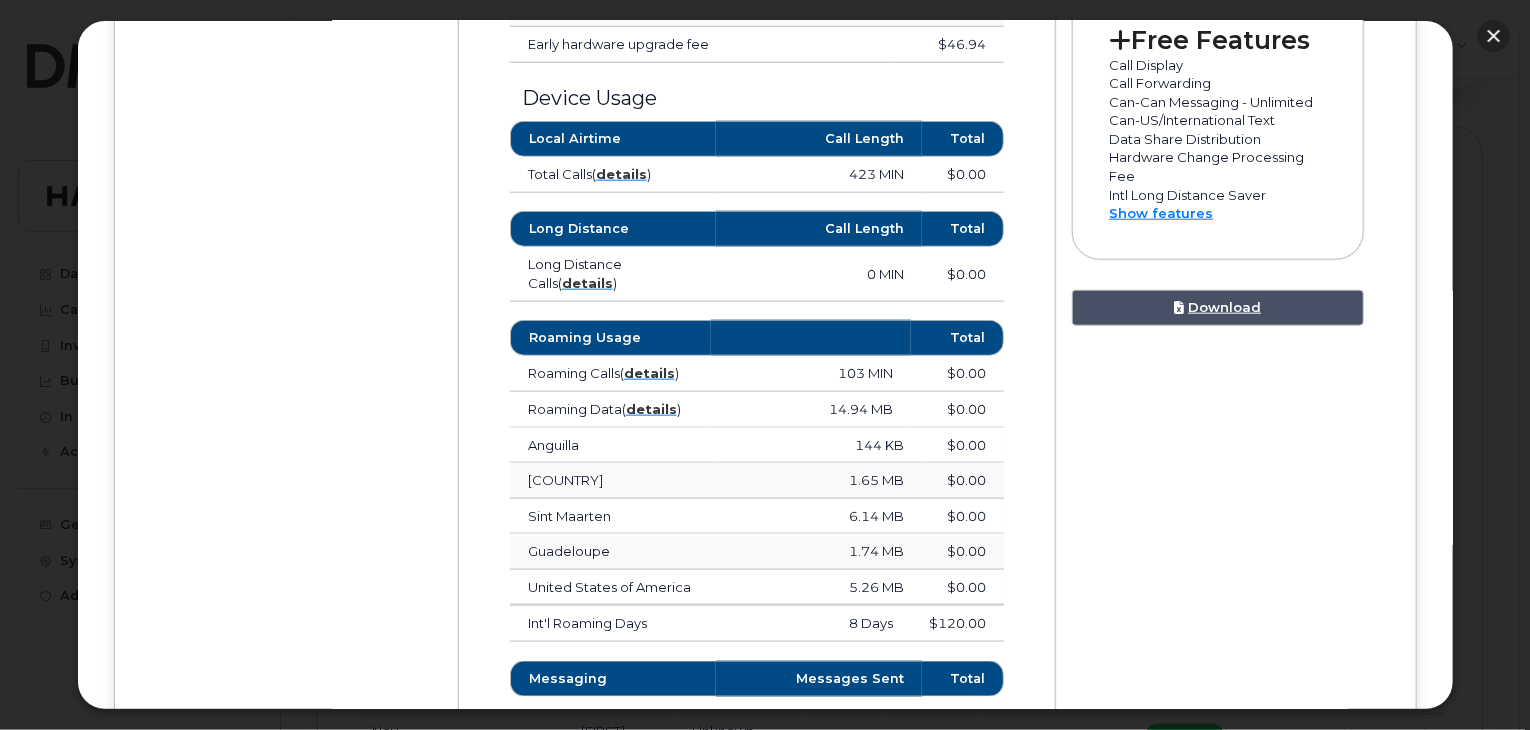 click 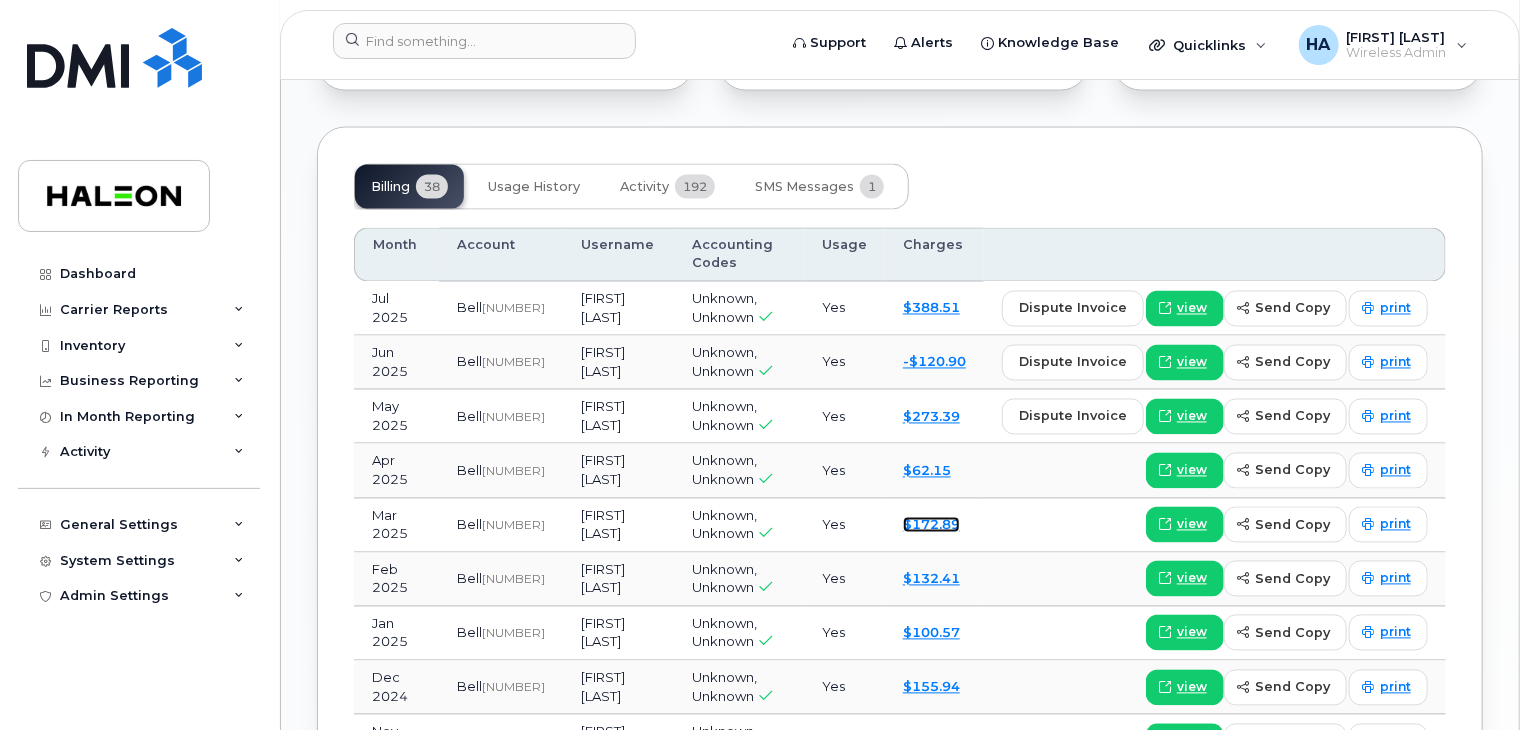 click on "$172.89" 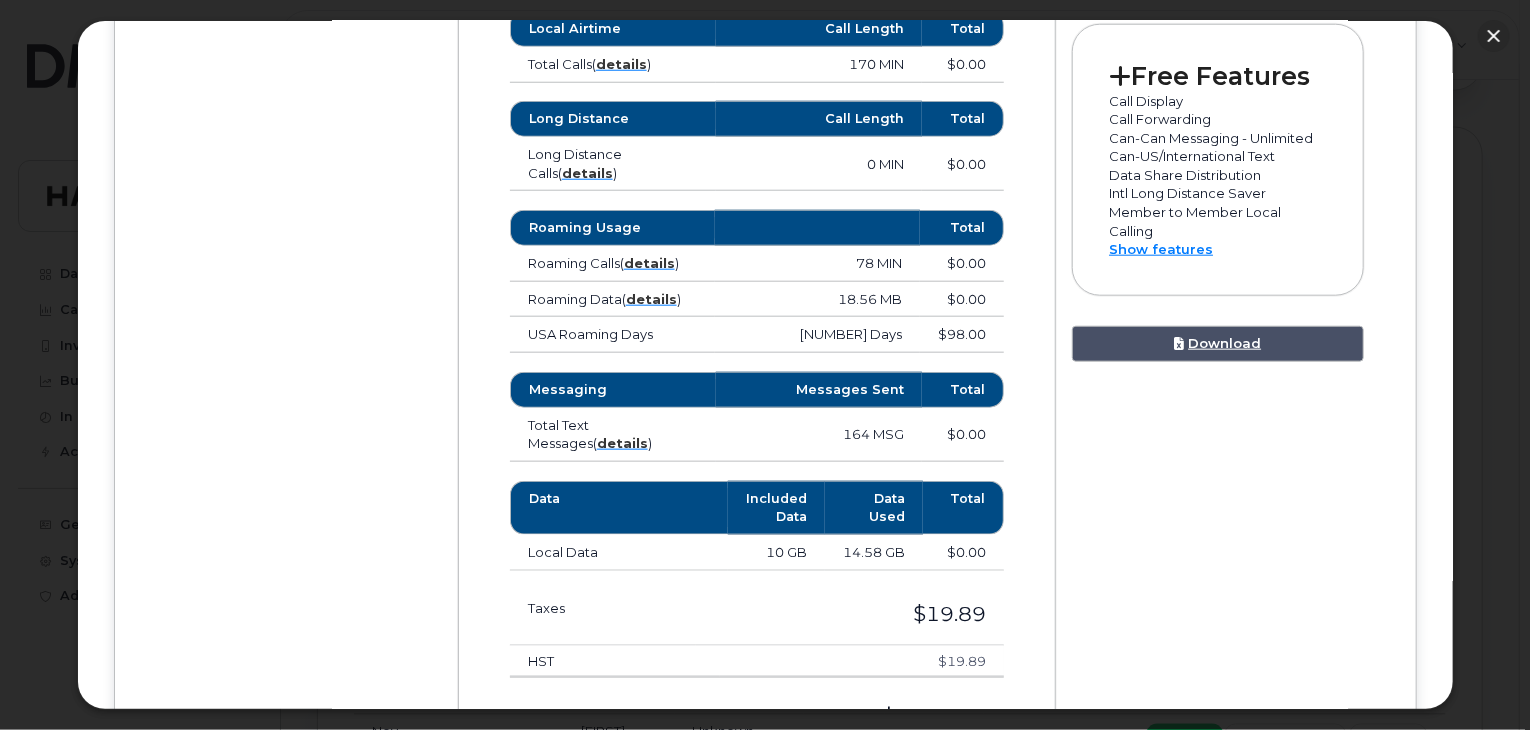 scroll, scrollTop: 1000, scrollLeft: 0, axis: vertical 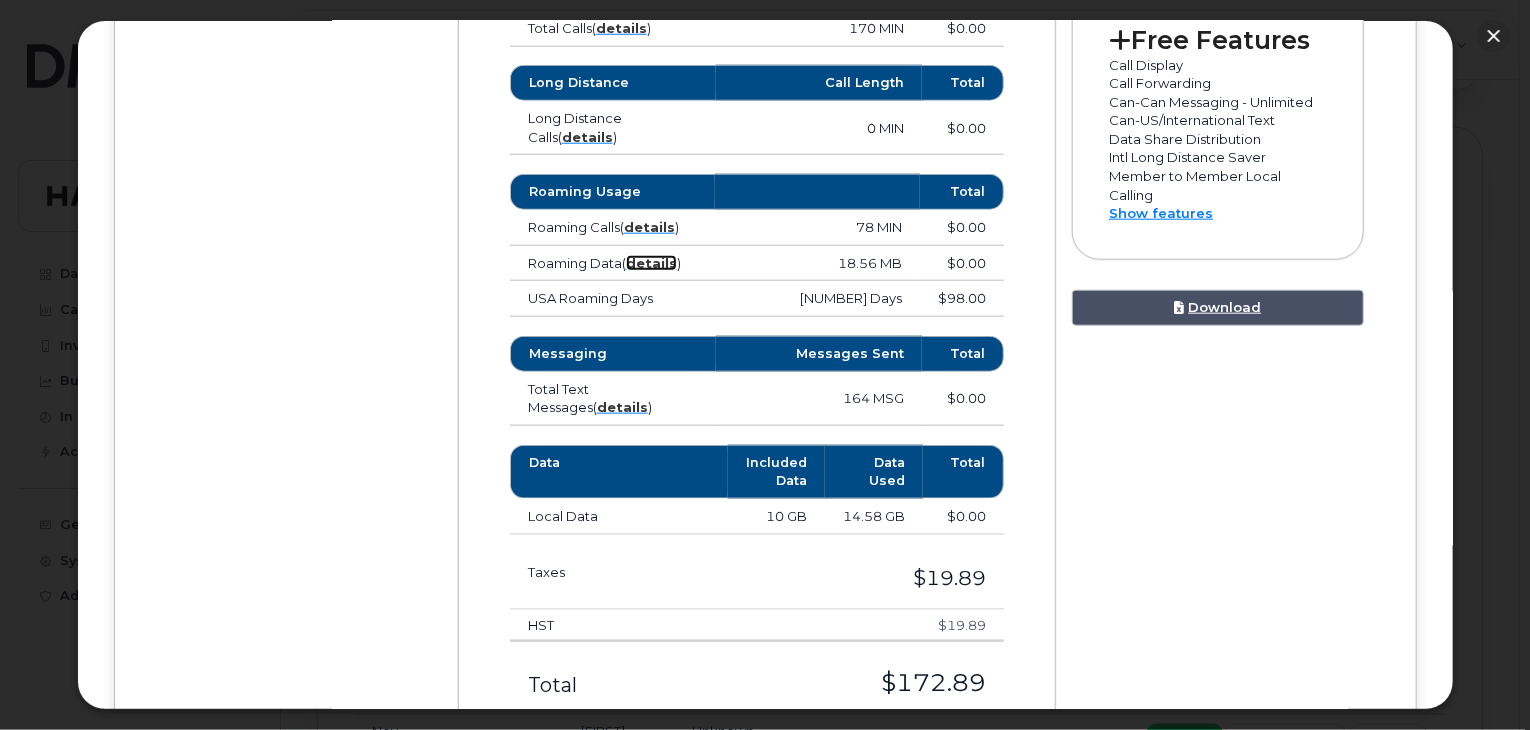 click on "details" 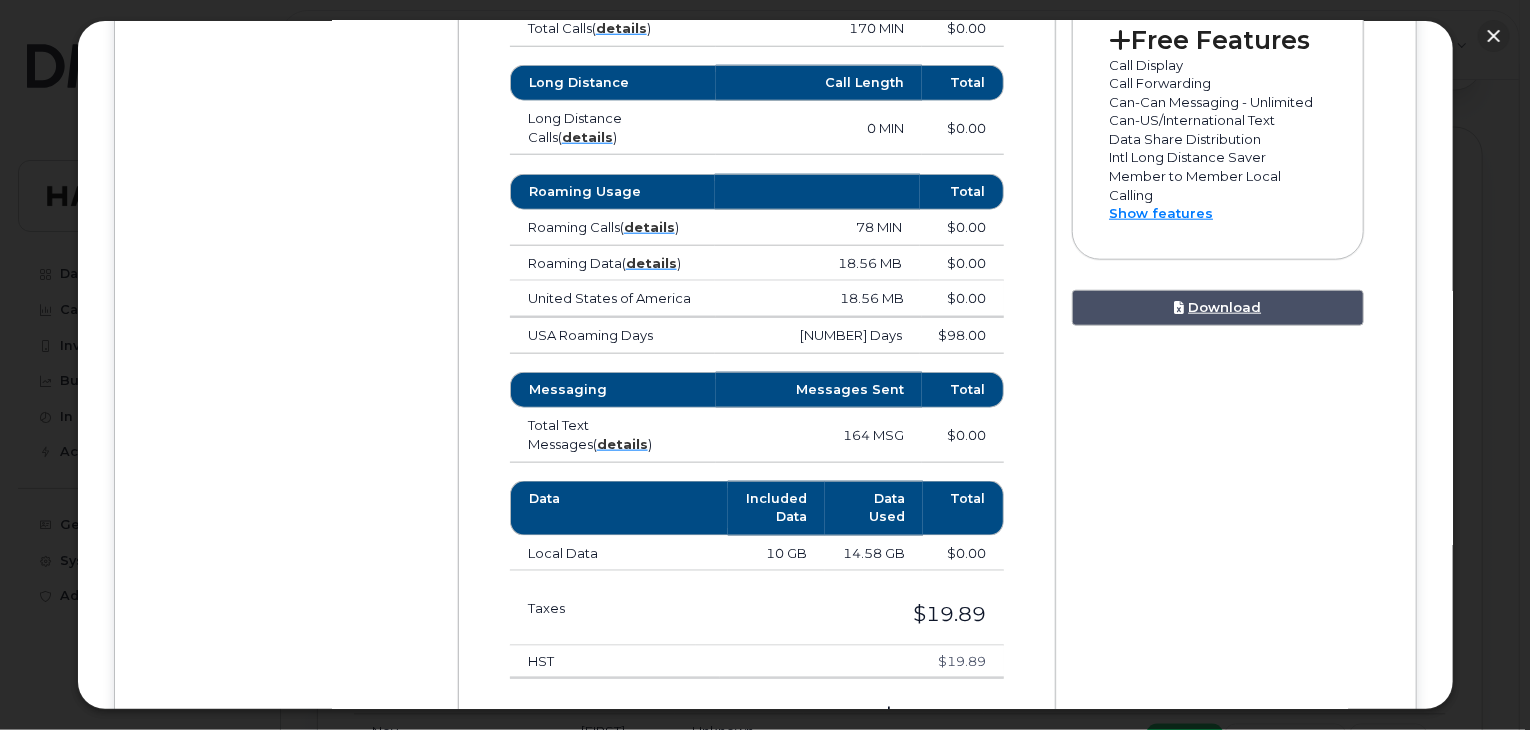 click 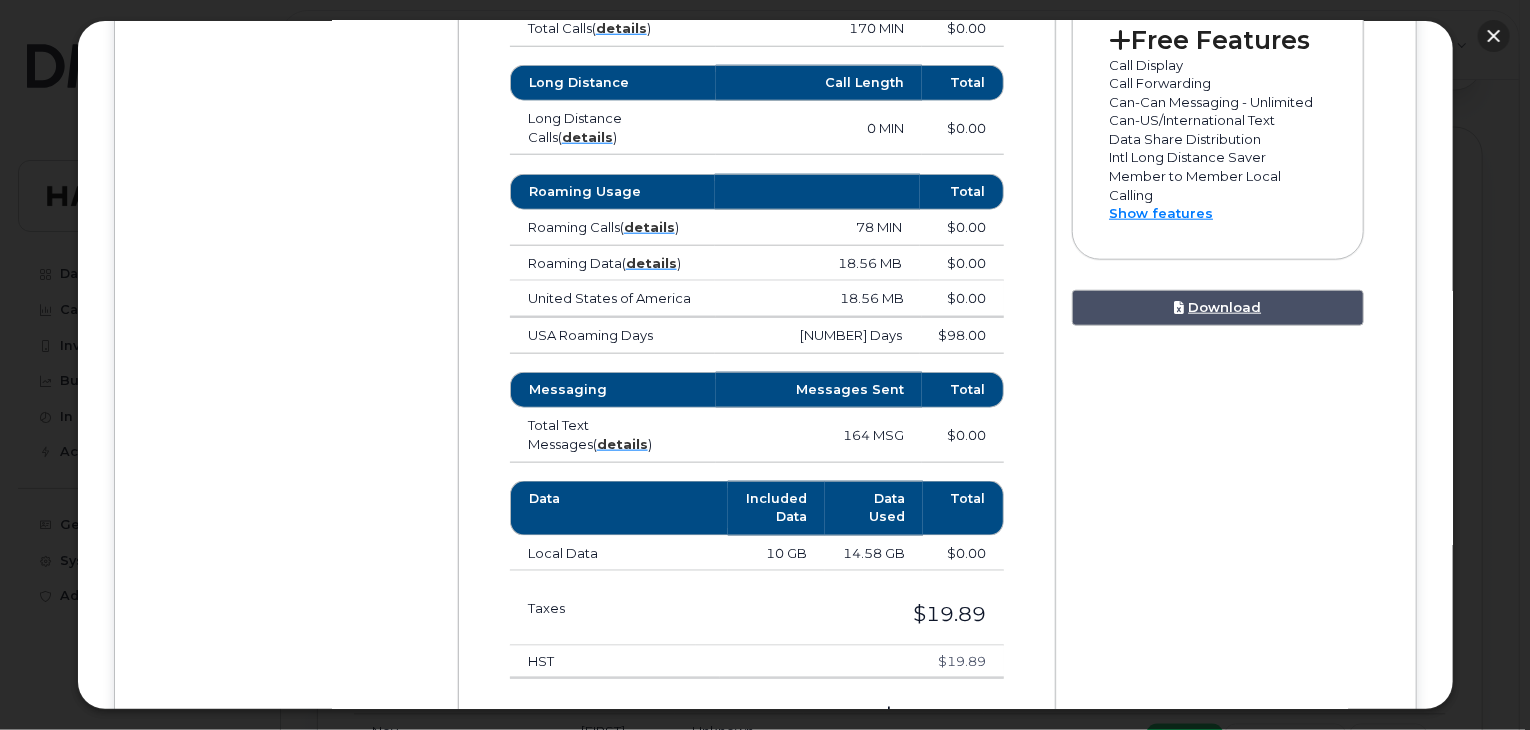 click 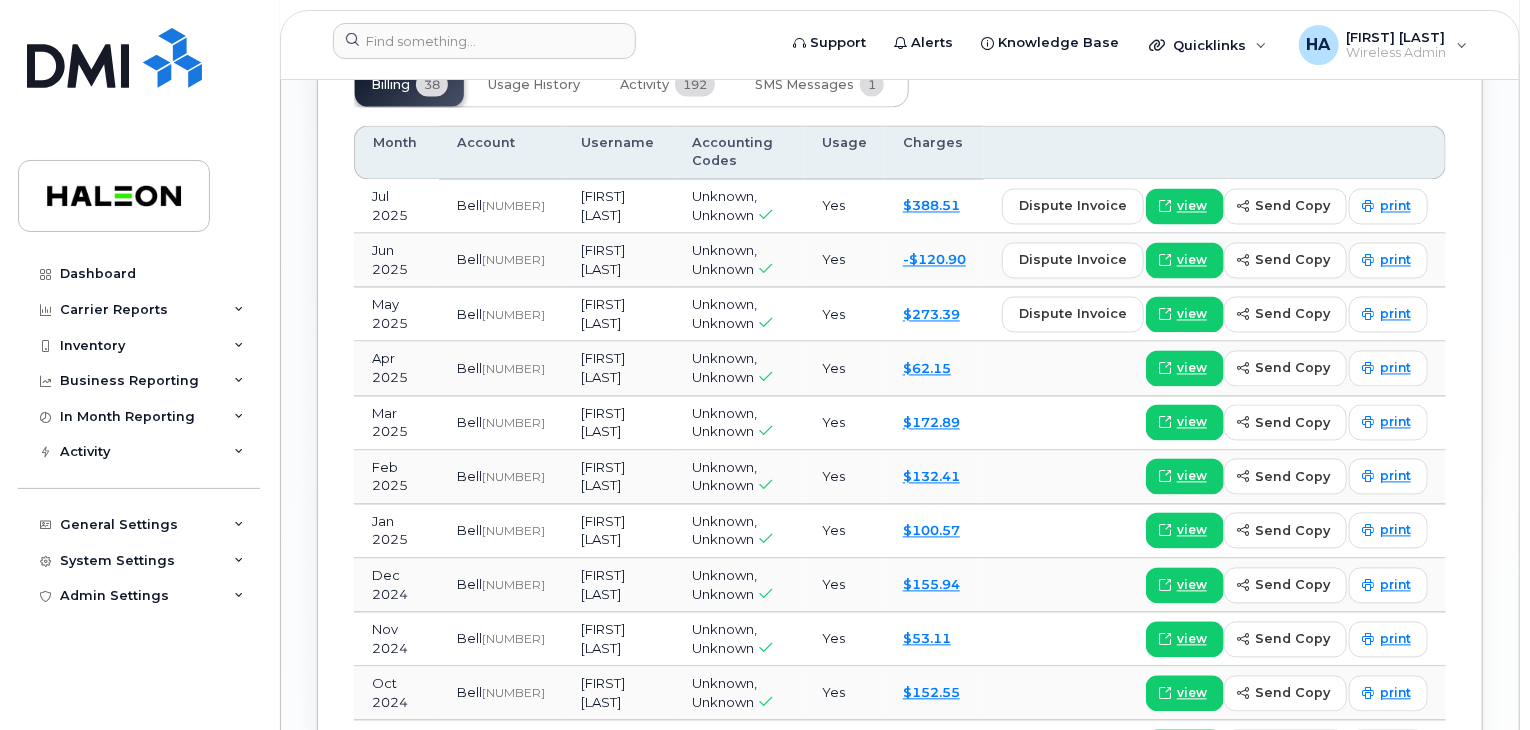 scroll, scrollTop: 1800, scrollLeft: 0, axis: vertical 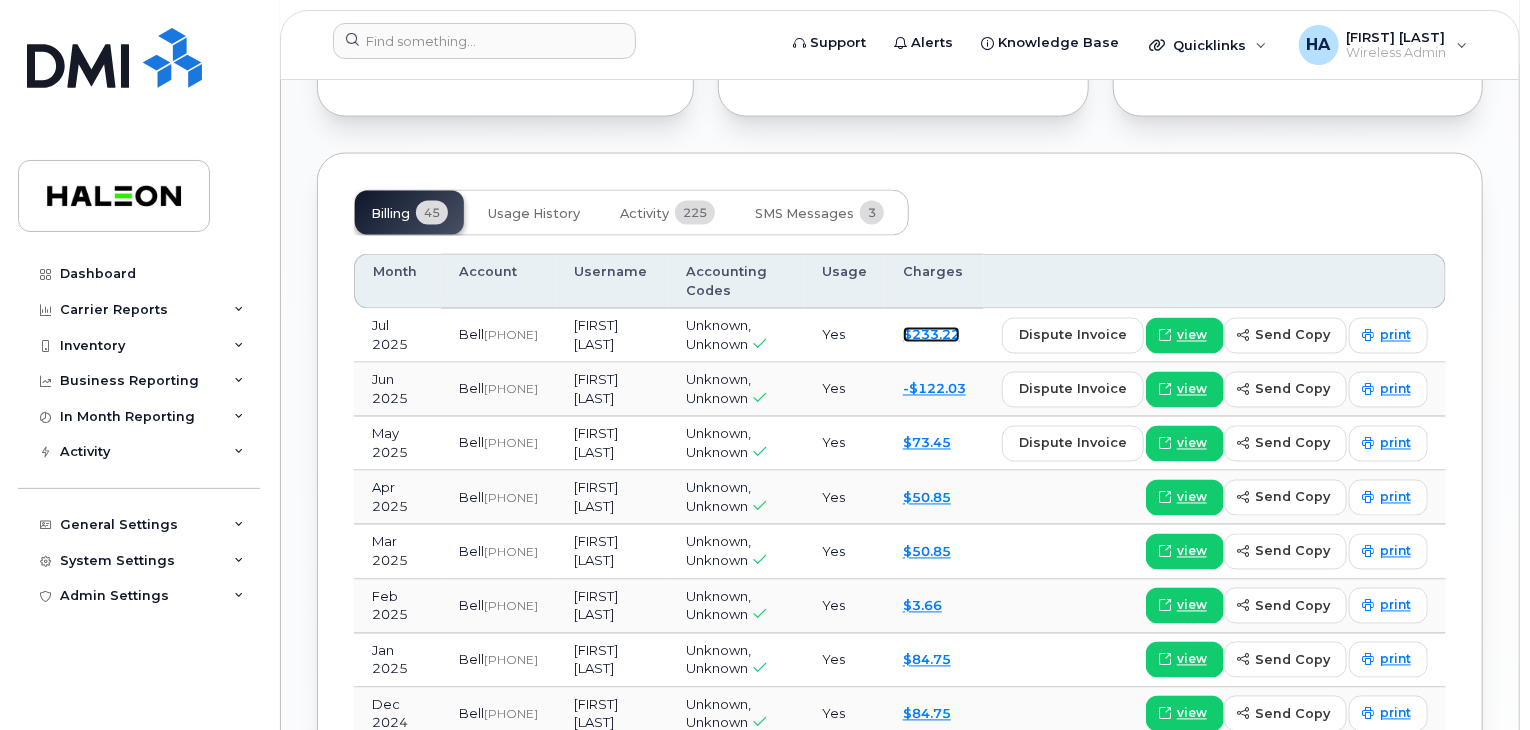 click on "$233.22" 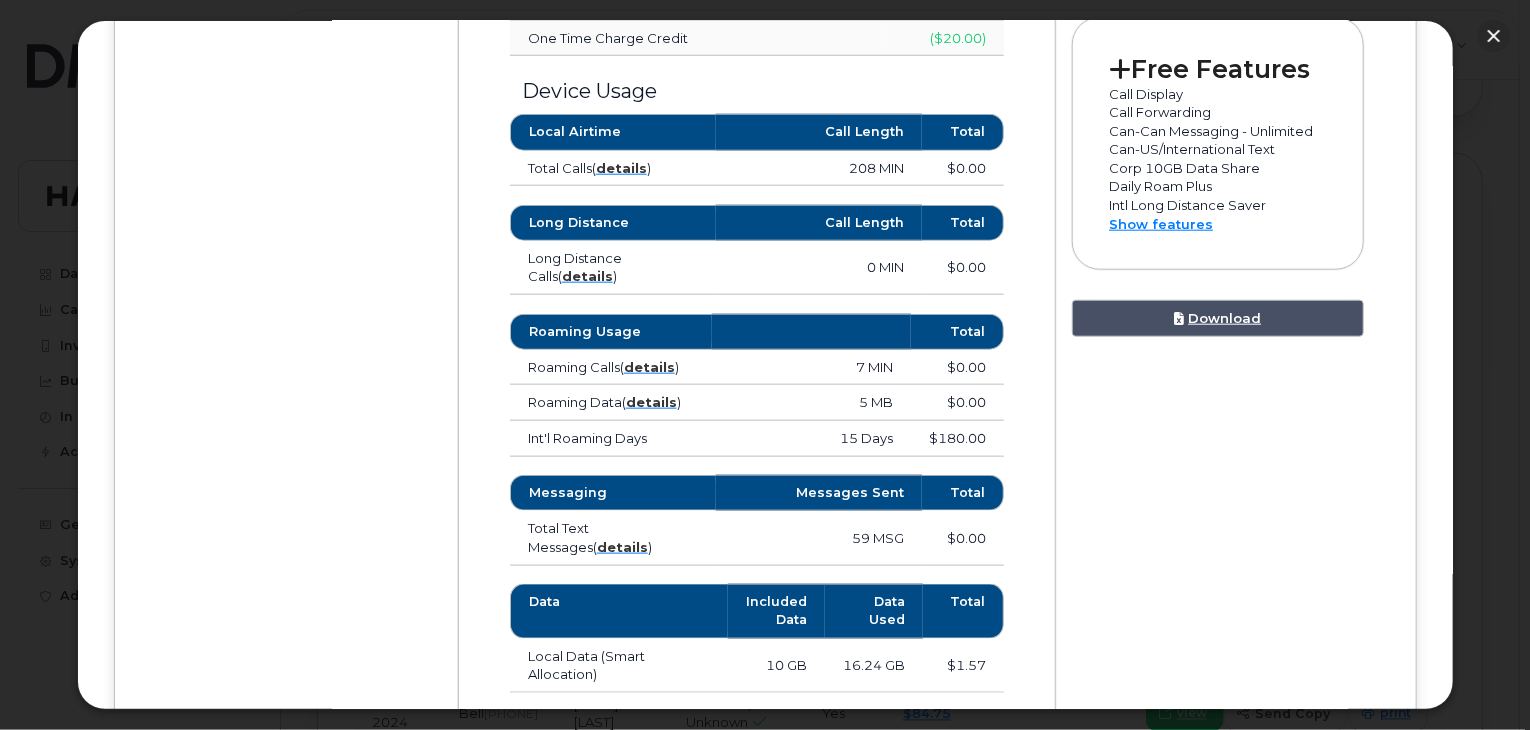 scroll, scrollTop: 1100, scrollLeft: 0, axis: vertical 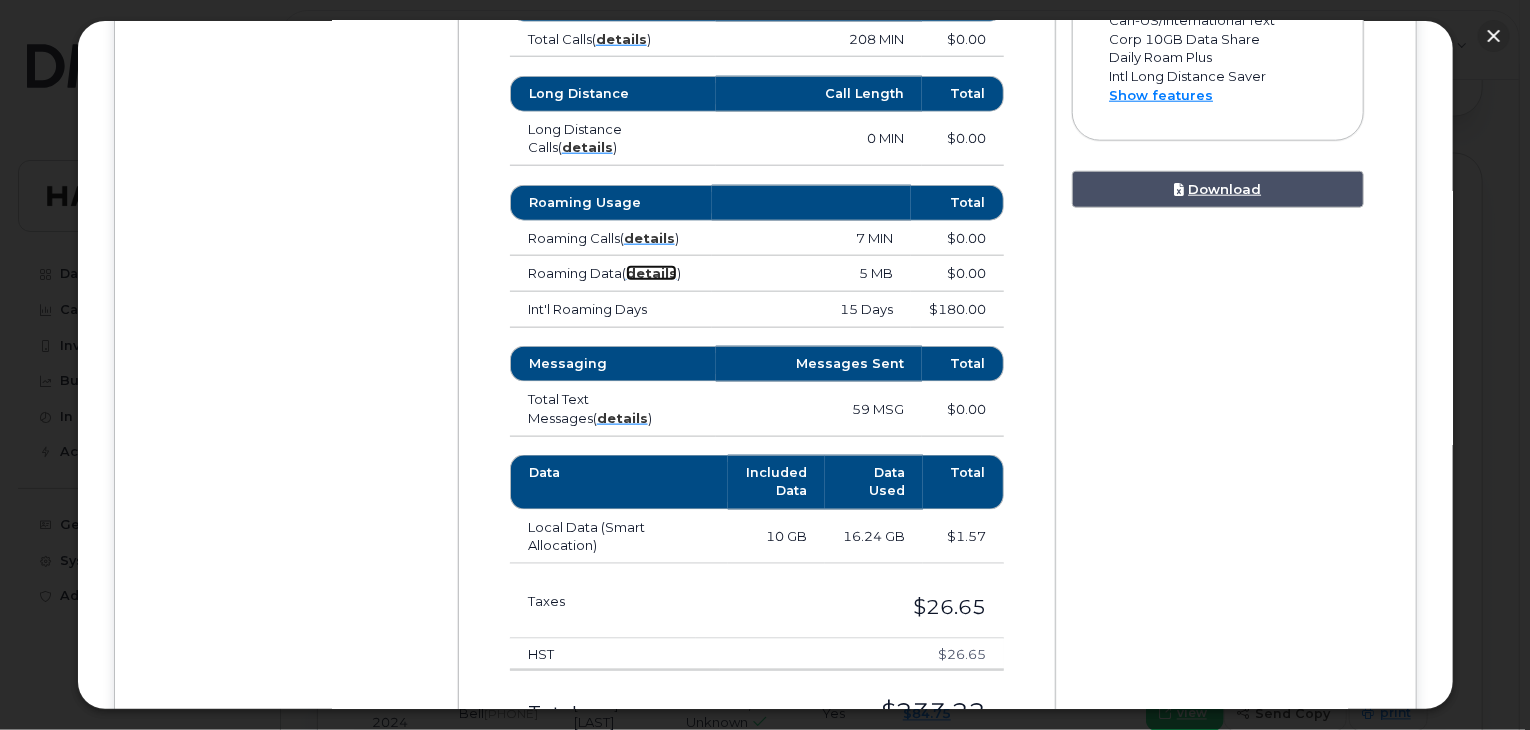 click on "details" 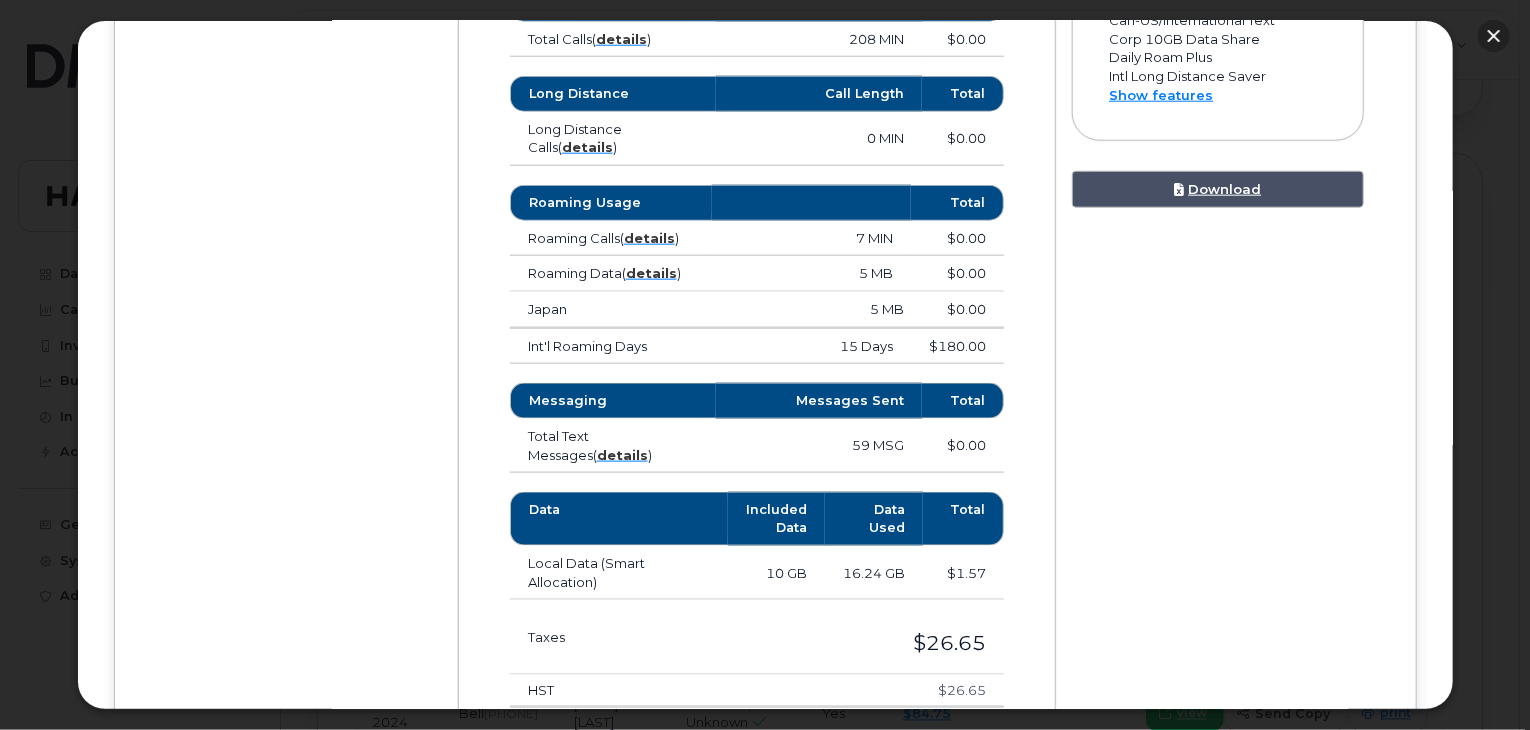 click 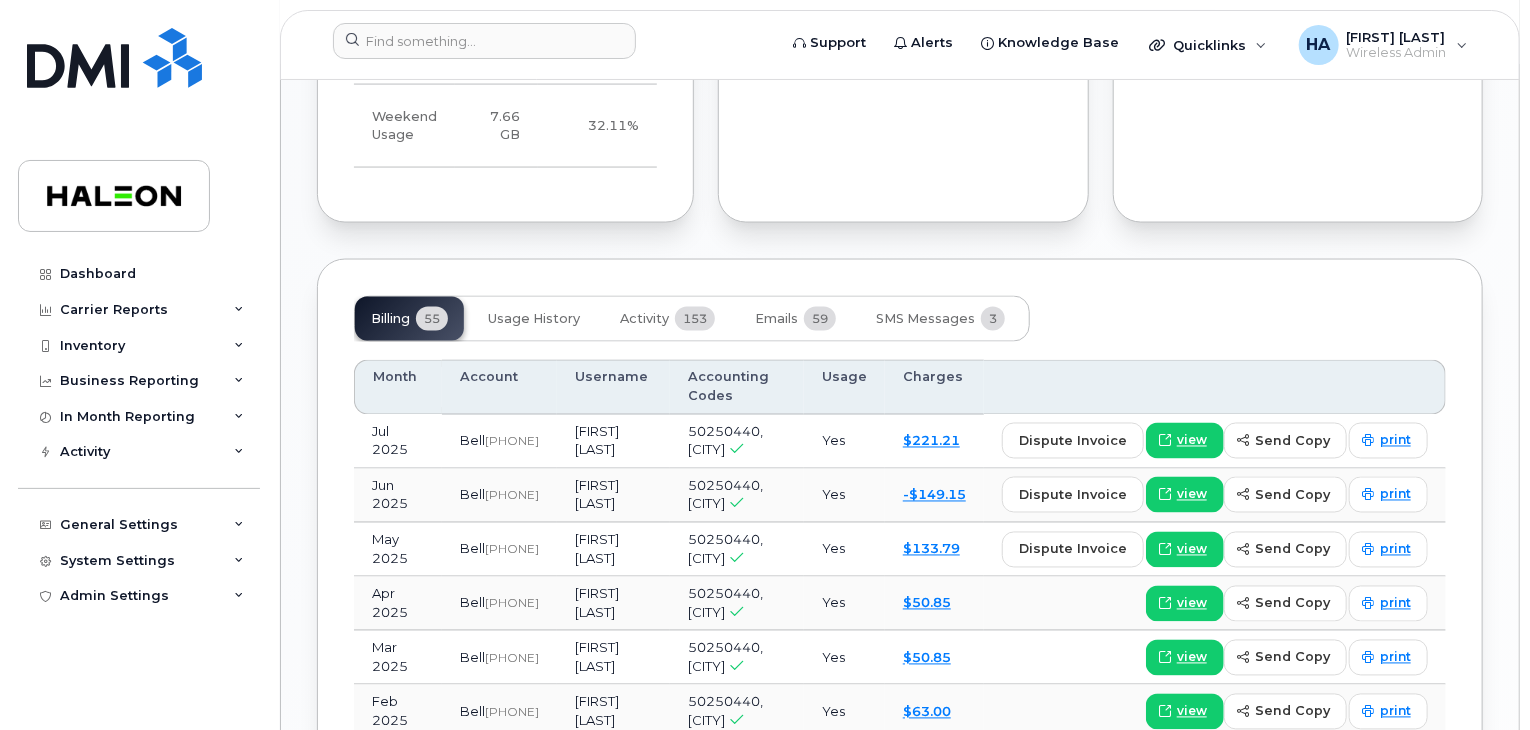 scroll, scrollTop: 1600, scrollLeft: 0, axis: vertical 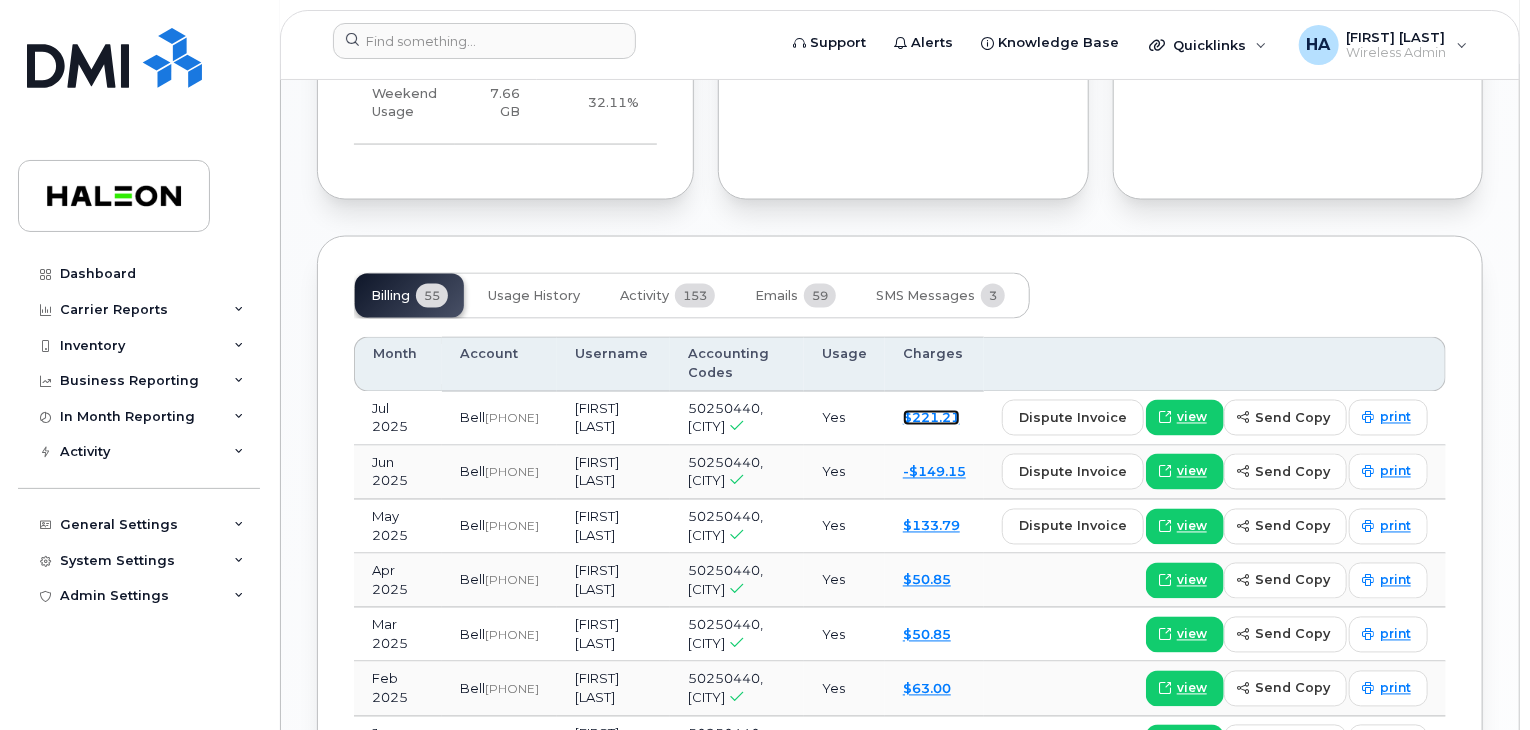 click on "$221.21" 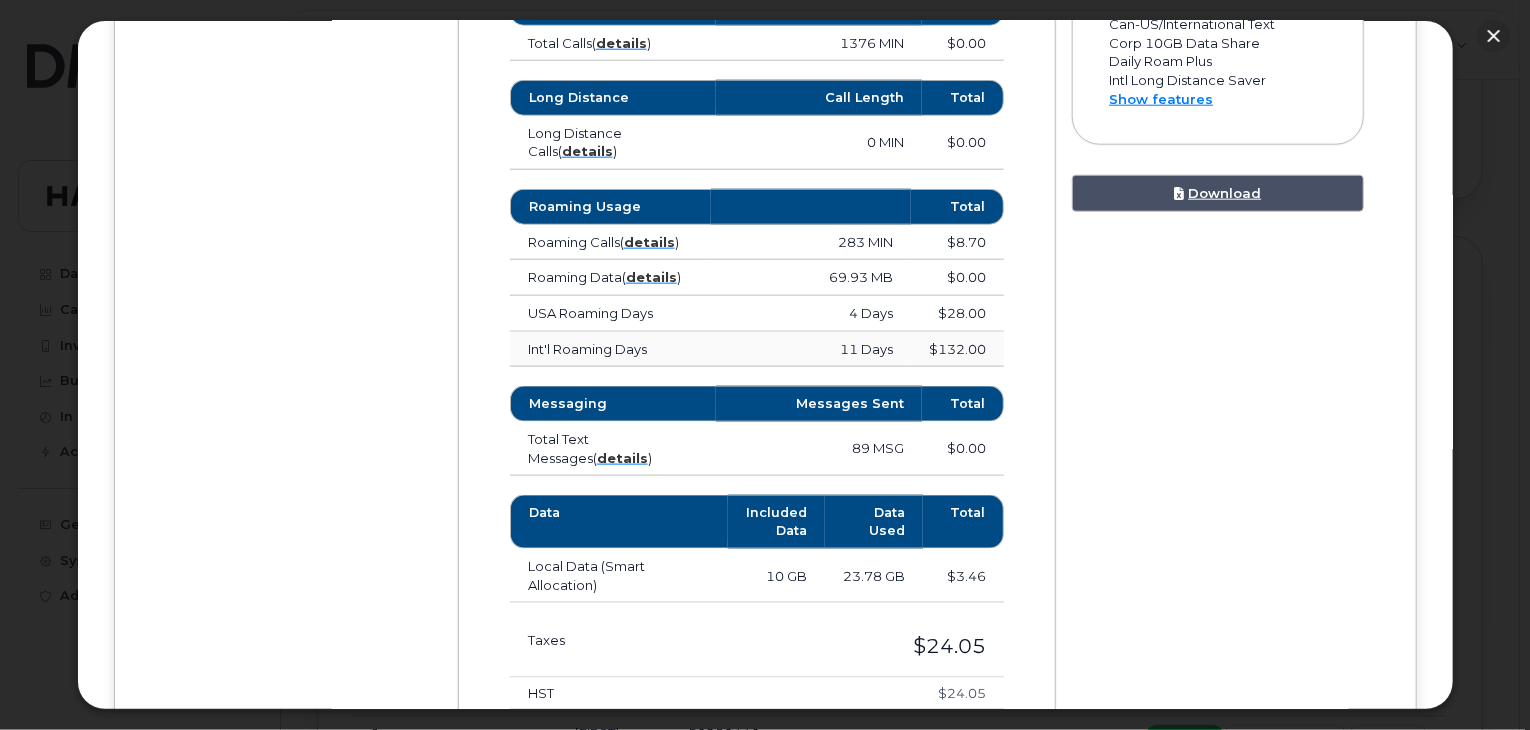 scroll, scrollTop: 1100, scrollLeft: 0, axis: vertical 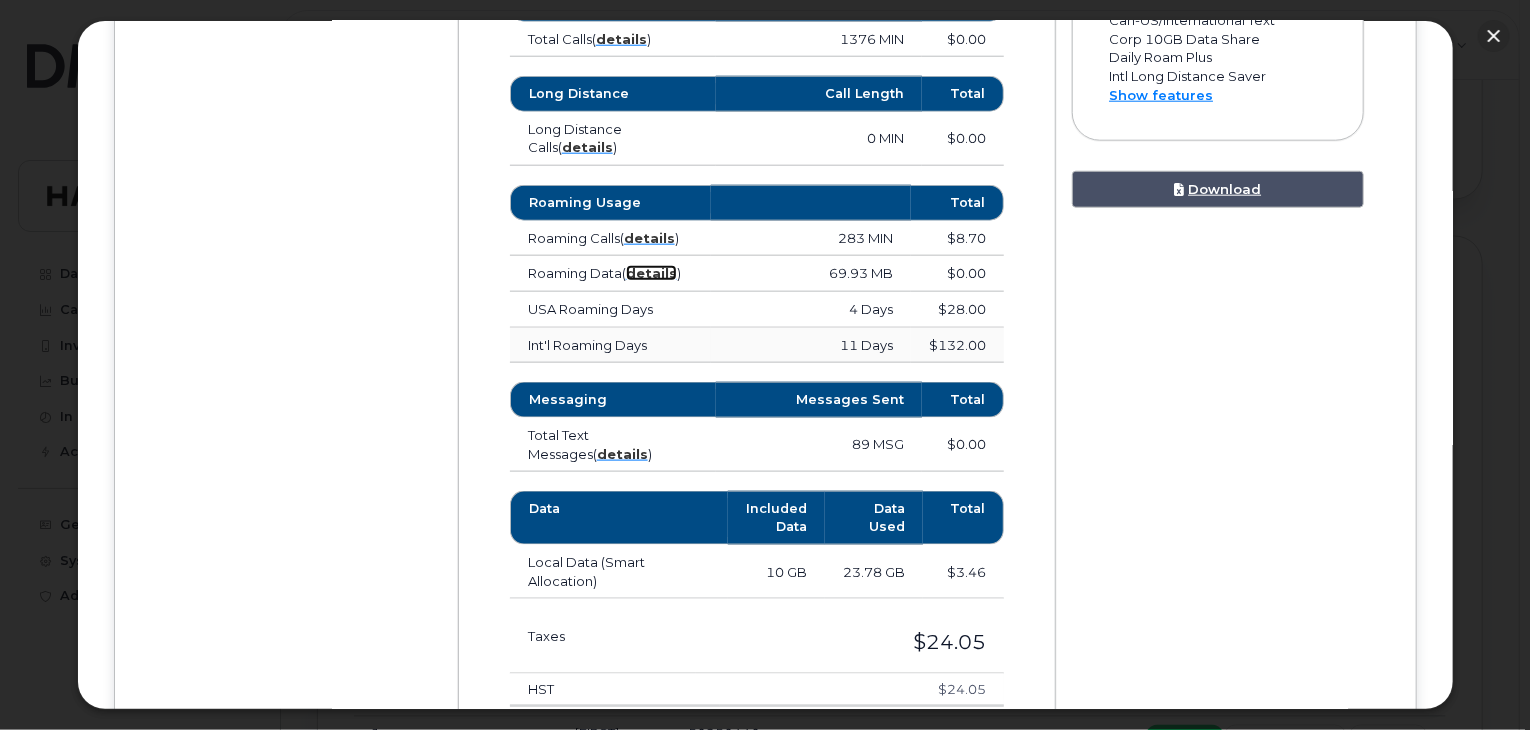 click on "details" 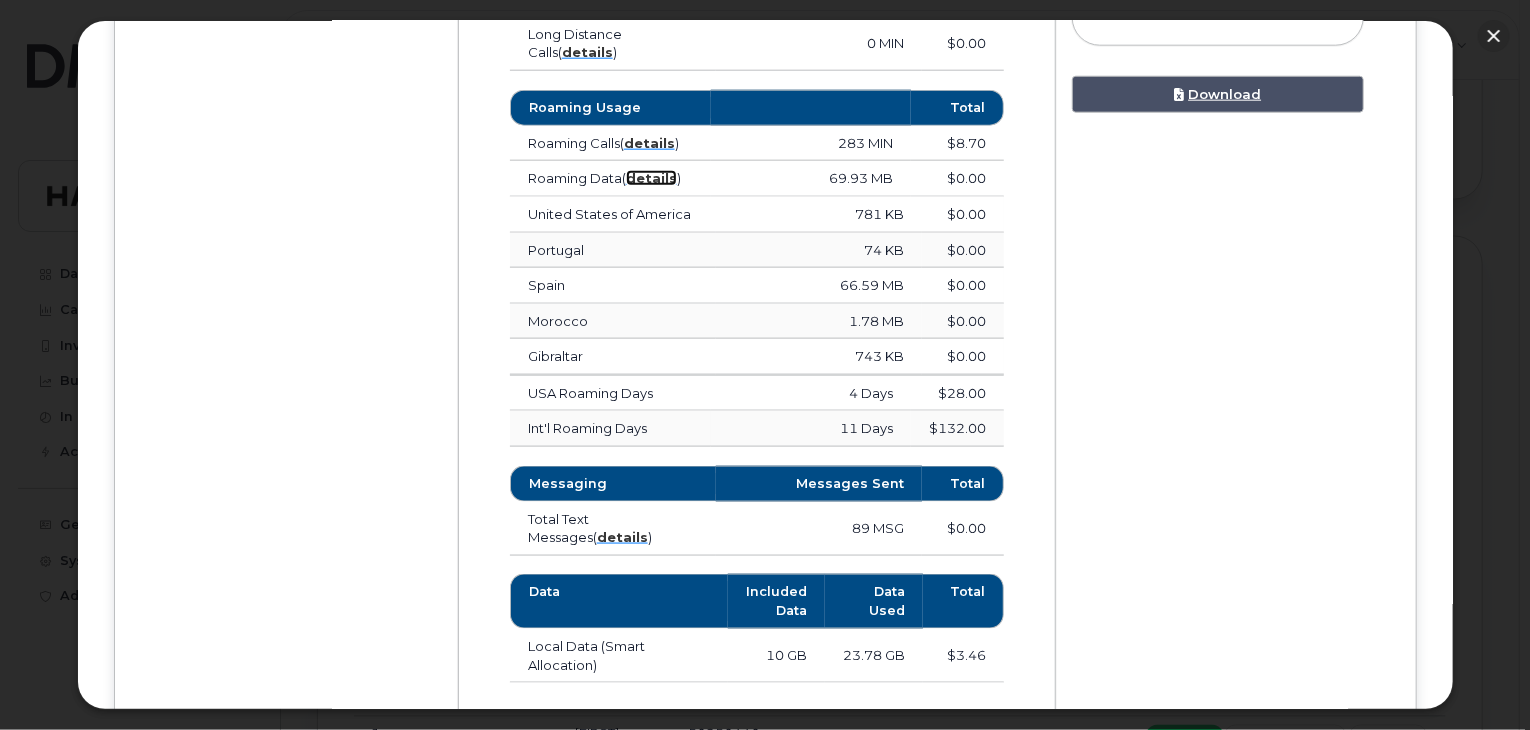 scroll, scrollTop: 1200, scrollLeft: 0, axis: vertical 